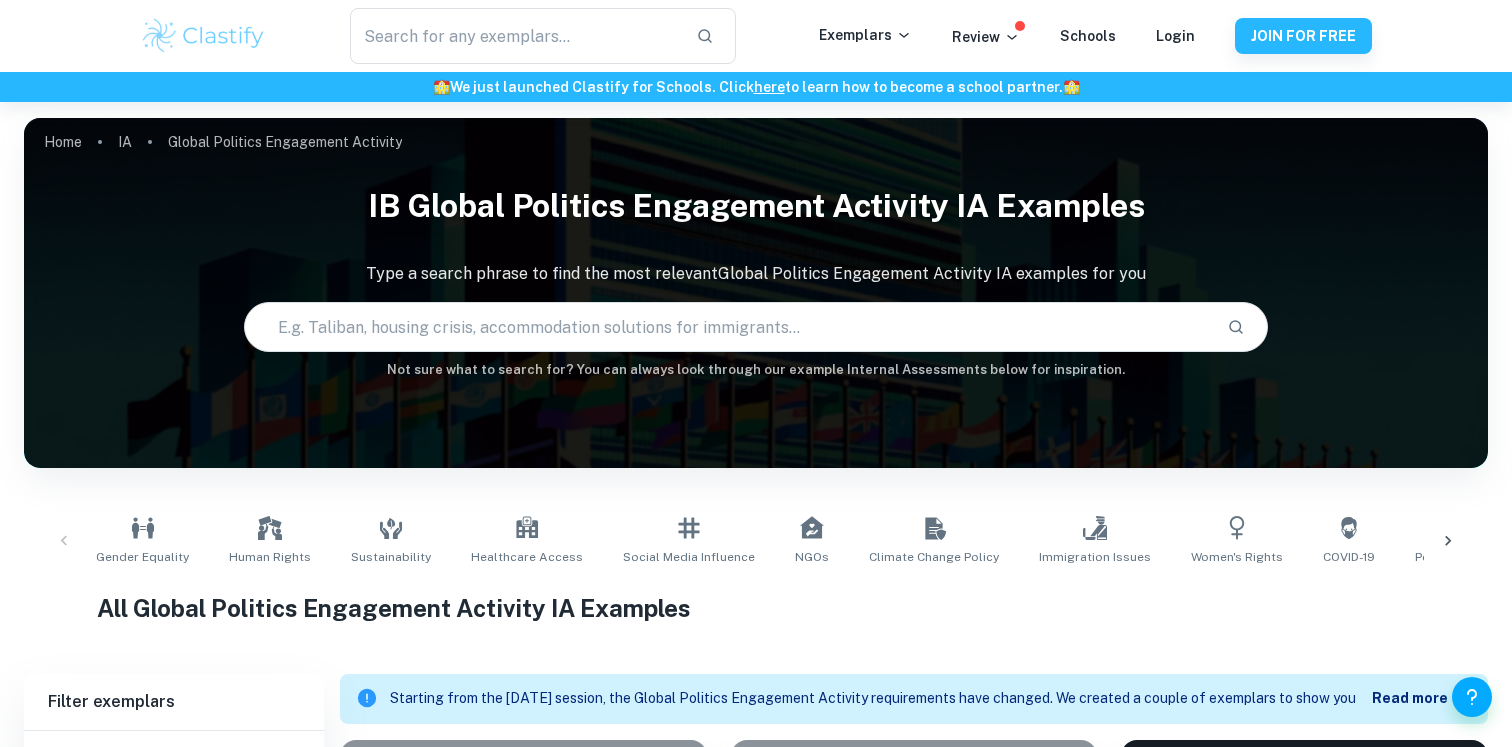 scroll, scrollTop: 507, scrollLeft: 0, axis: vertical 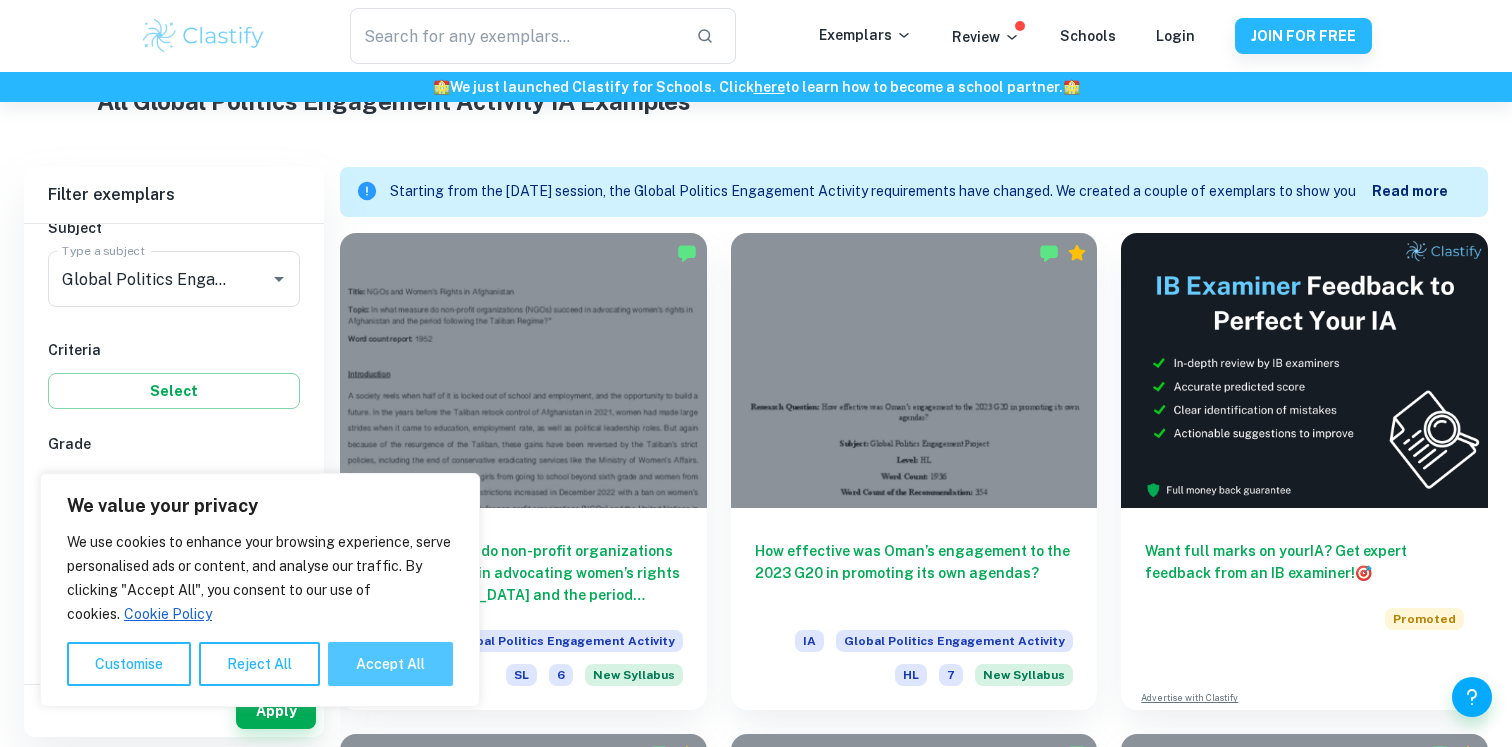 click on "Accept All" at bounding box center [390, 664] 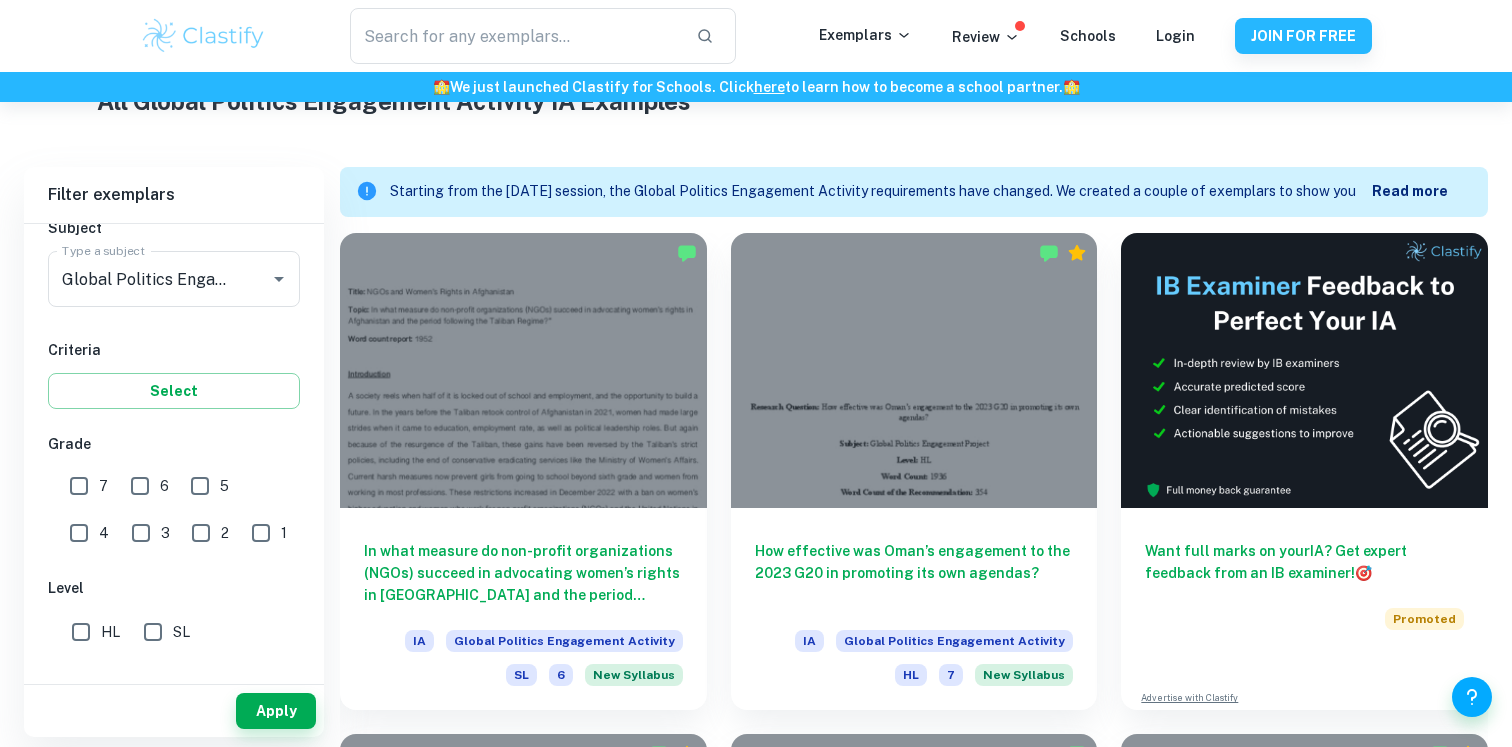 click on "7" at bounding box center (79, 486) 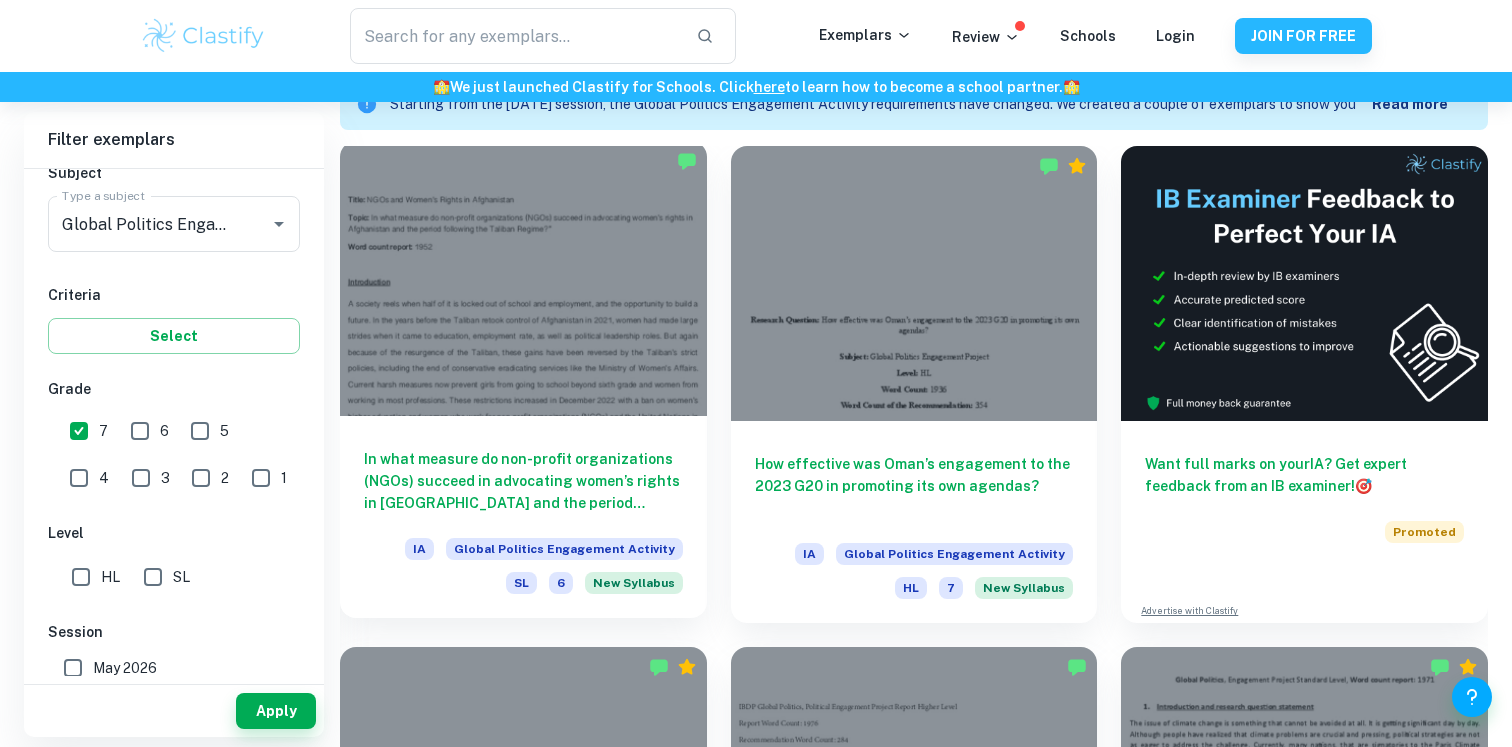 scroll, scrollTop: 603, scrollLeft: 0, axis: vertical 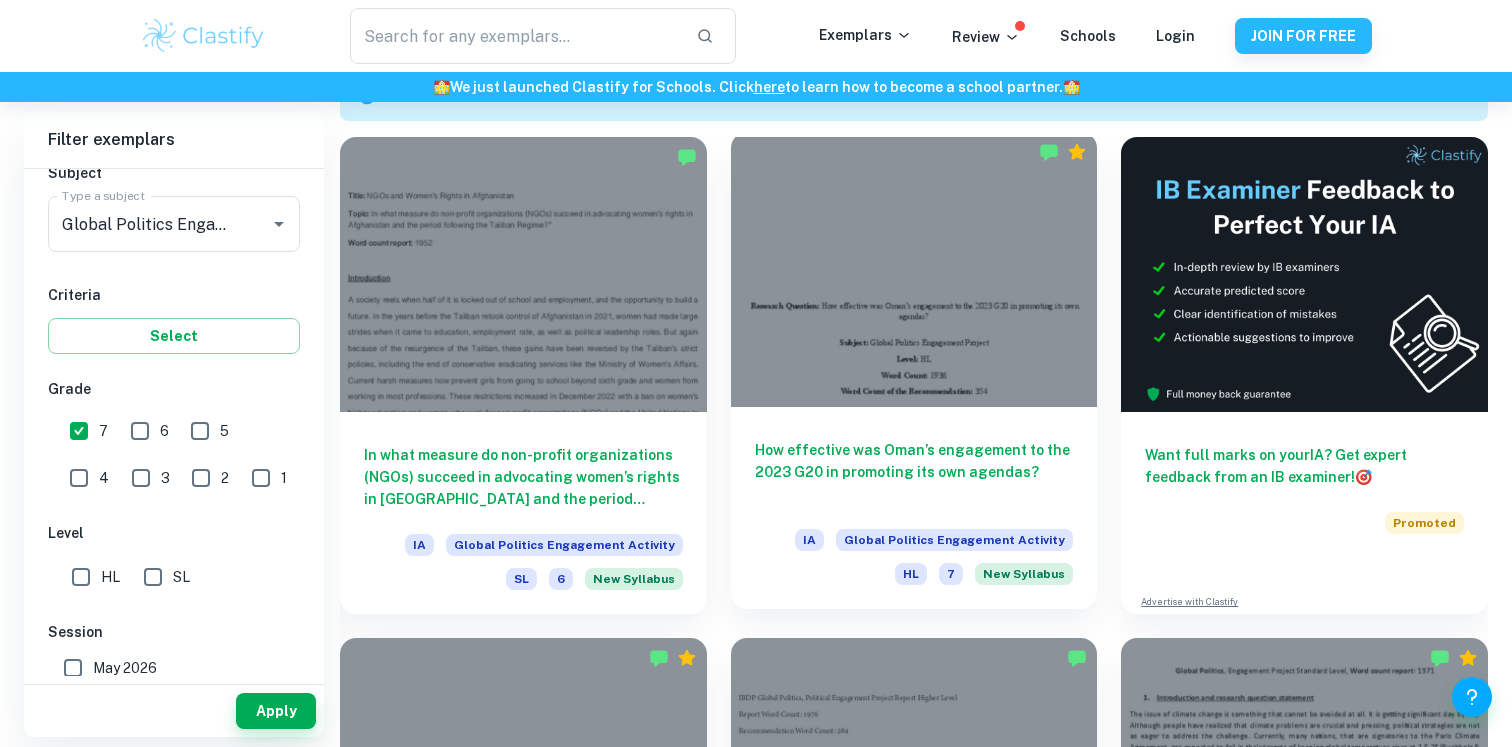click on "How effective was Oman’s engagement to the 2023 G20 in promoting its own  agendas?" at bounding box center [914, 472] 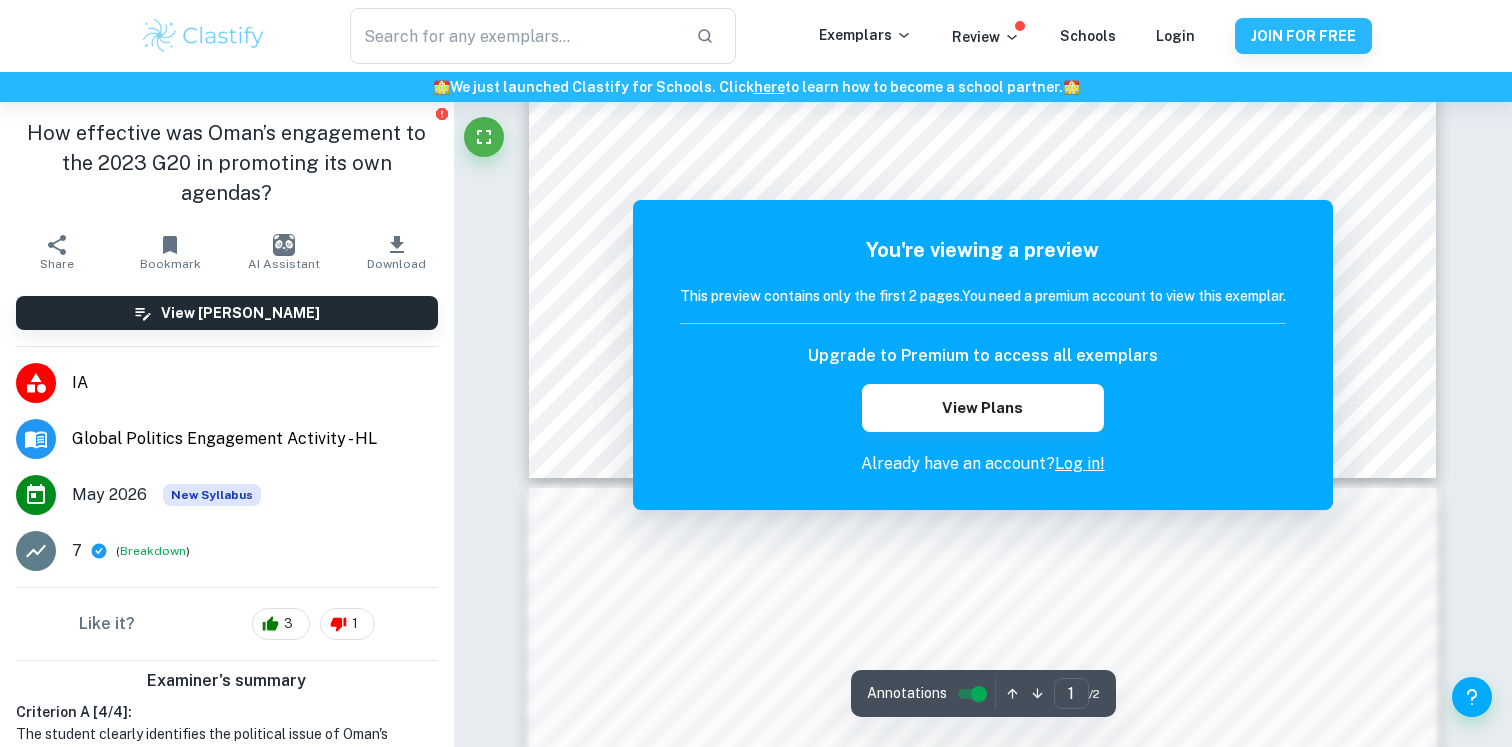 scroll, scrollTop: 809, scrollLeft: 0, axis: vertical 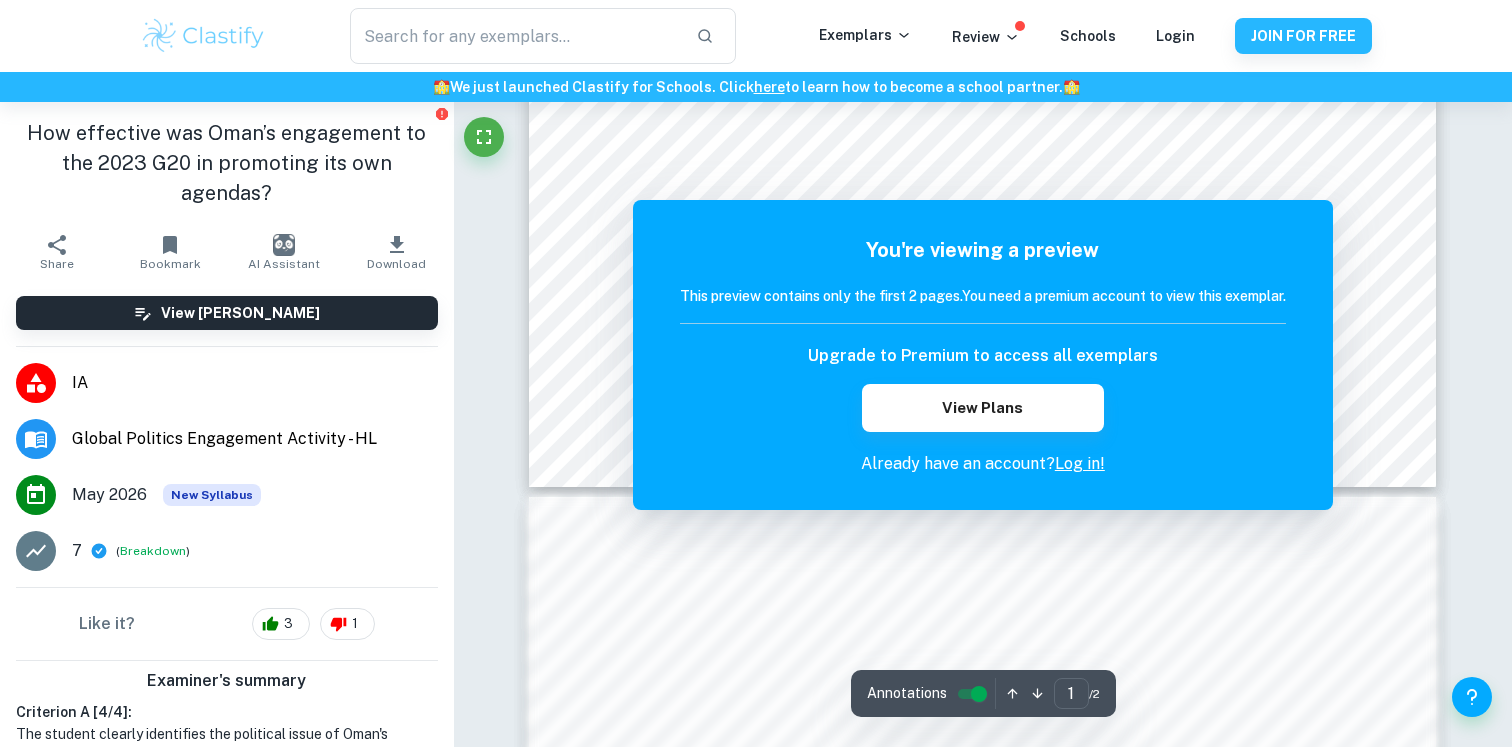 click on "Log in!" at bounding box center [1080, 463] 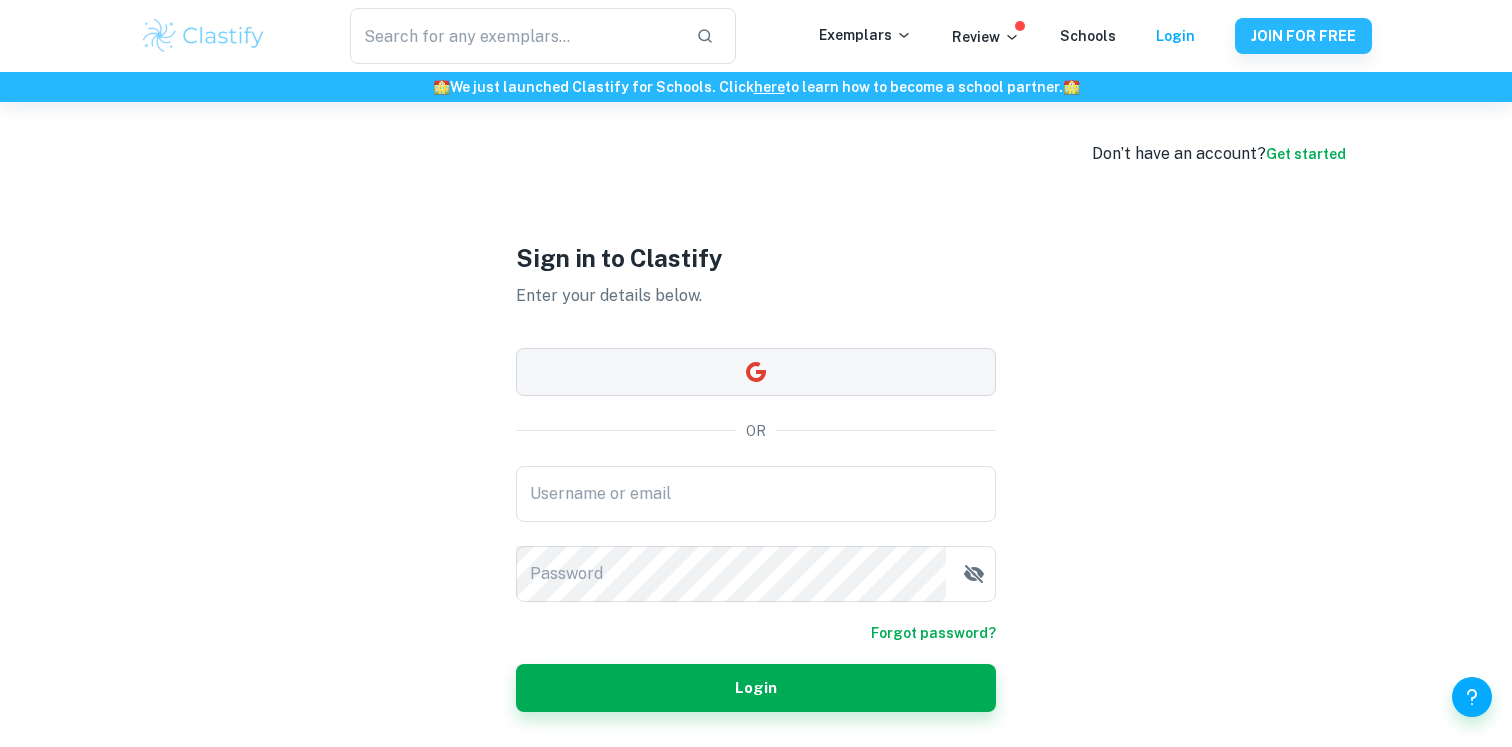 click at bounding box center [756, 372] 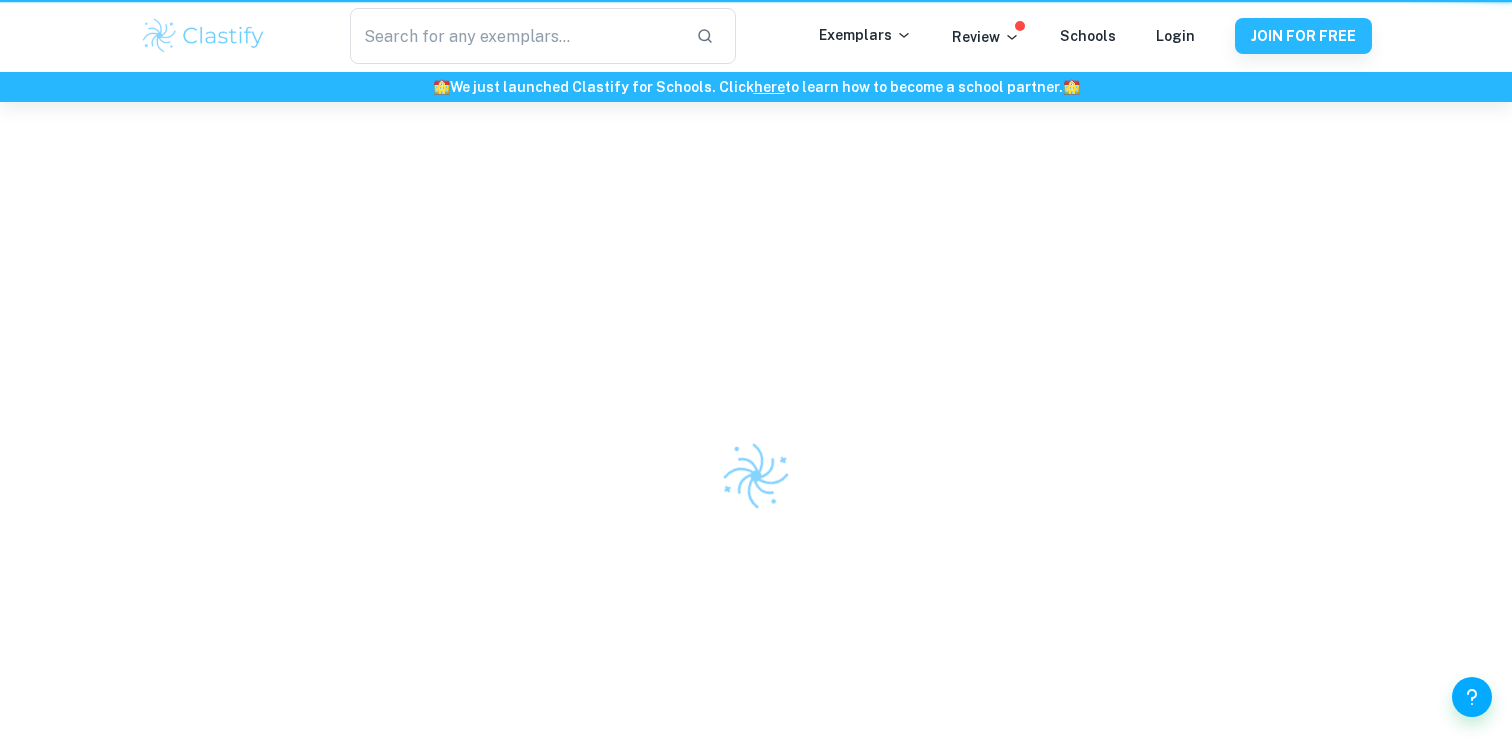 scroll, scrollTop: 0, scrollLeft: 0, axis: both 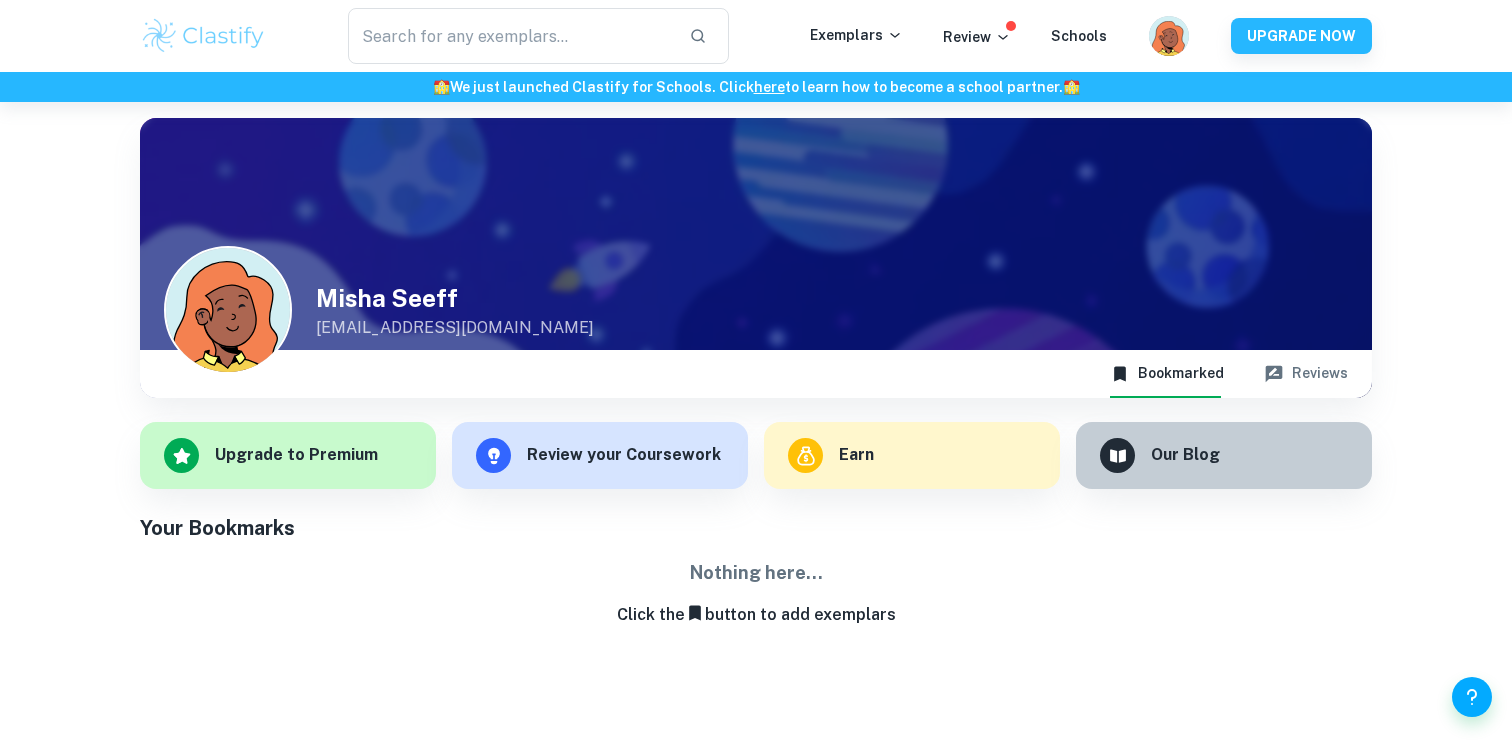 checkbox on "true" 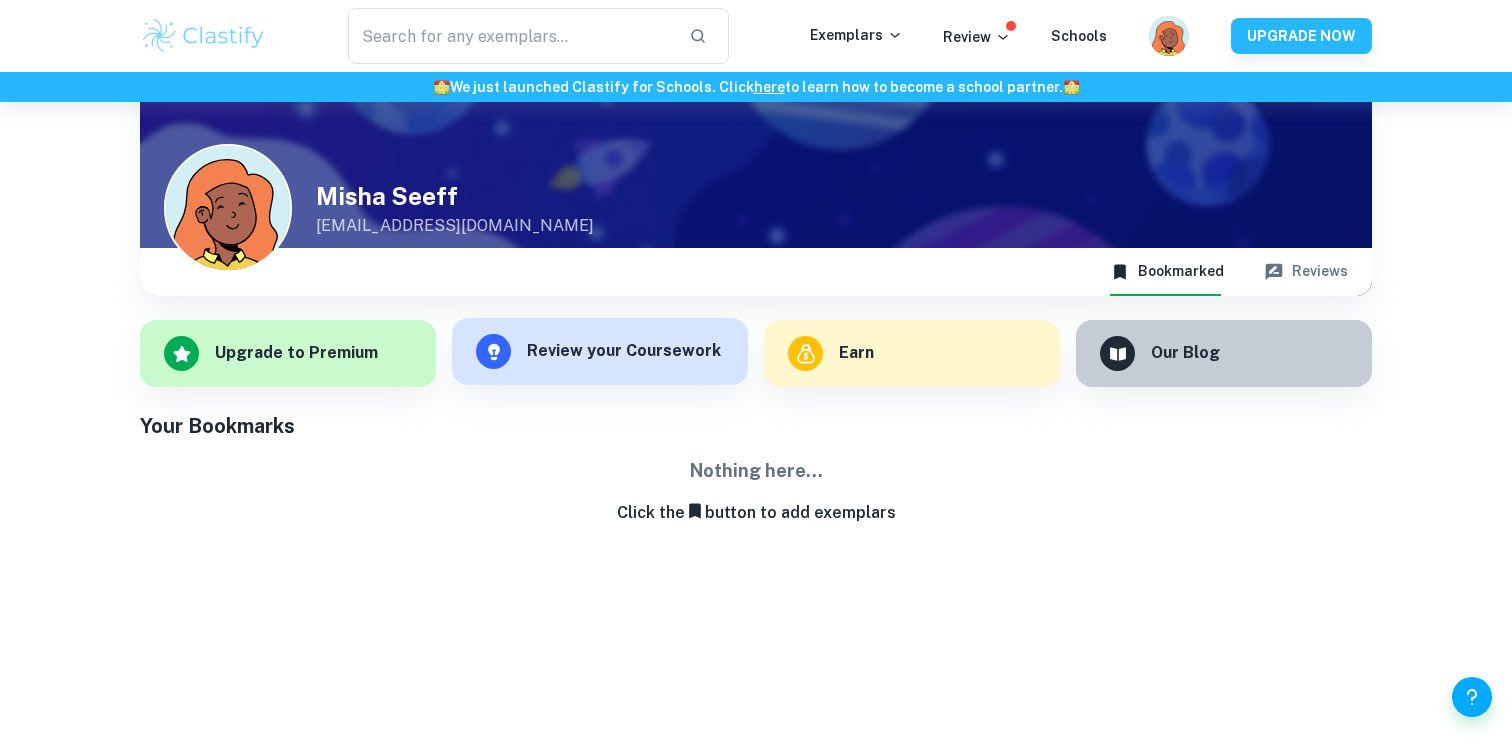 scroll, scrollTop: 0, scrollLeft: 0, axis: both 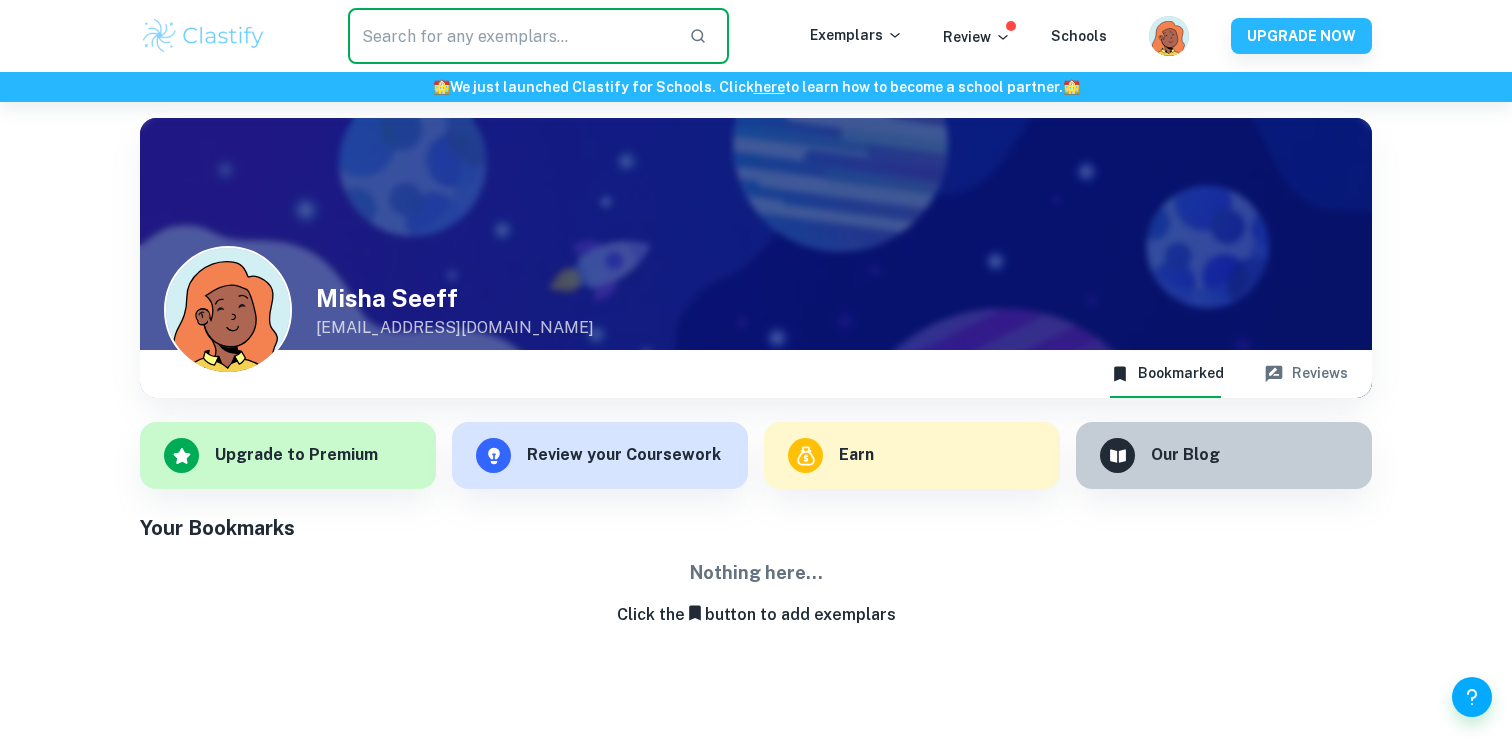 click at bounding box center [510, 36] 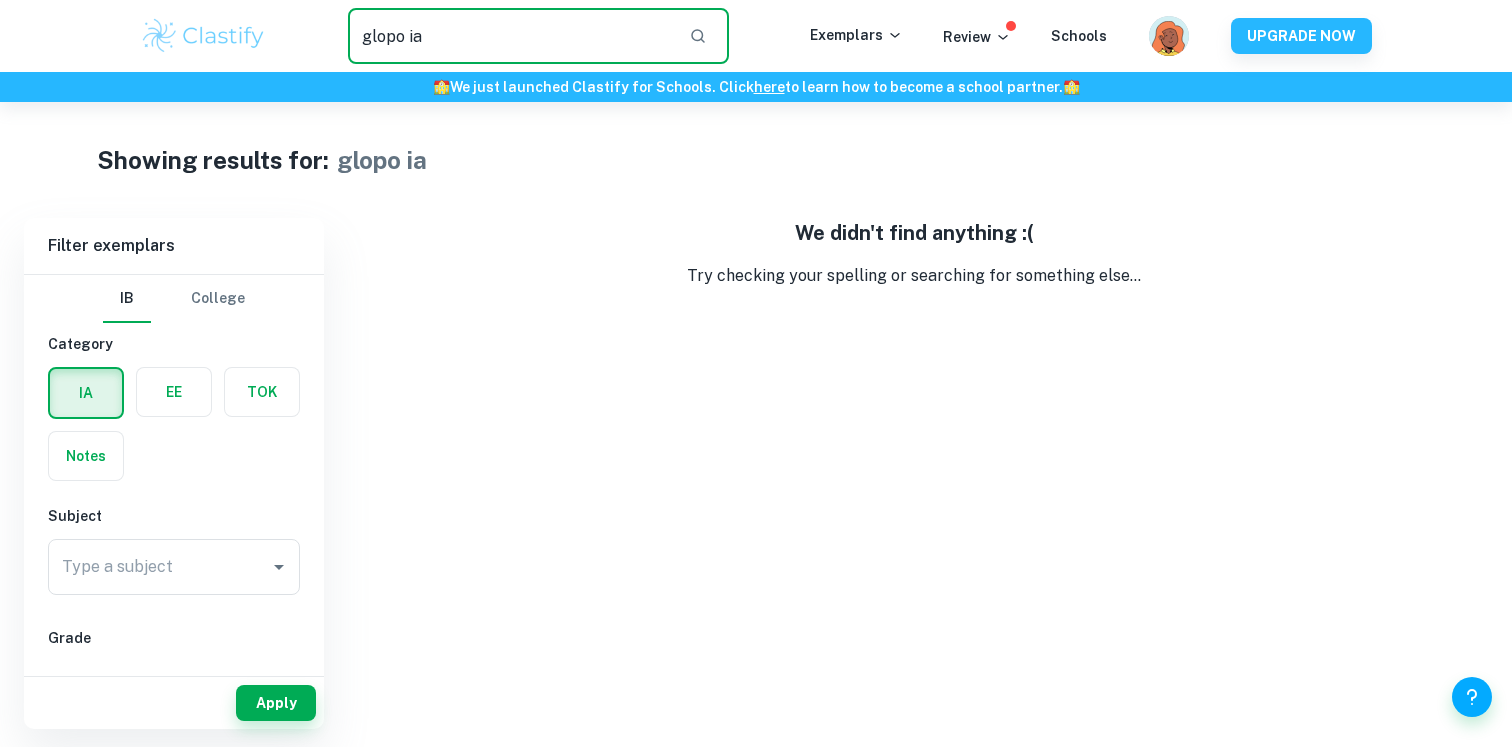 click on "glopo ia" at bounding box center (510, 36) 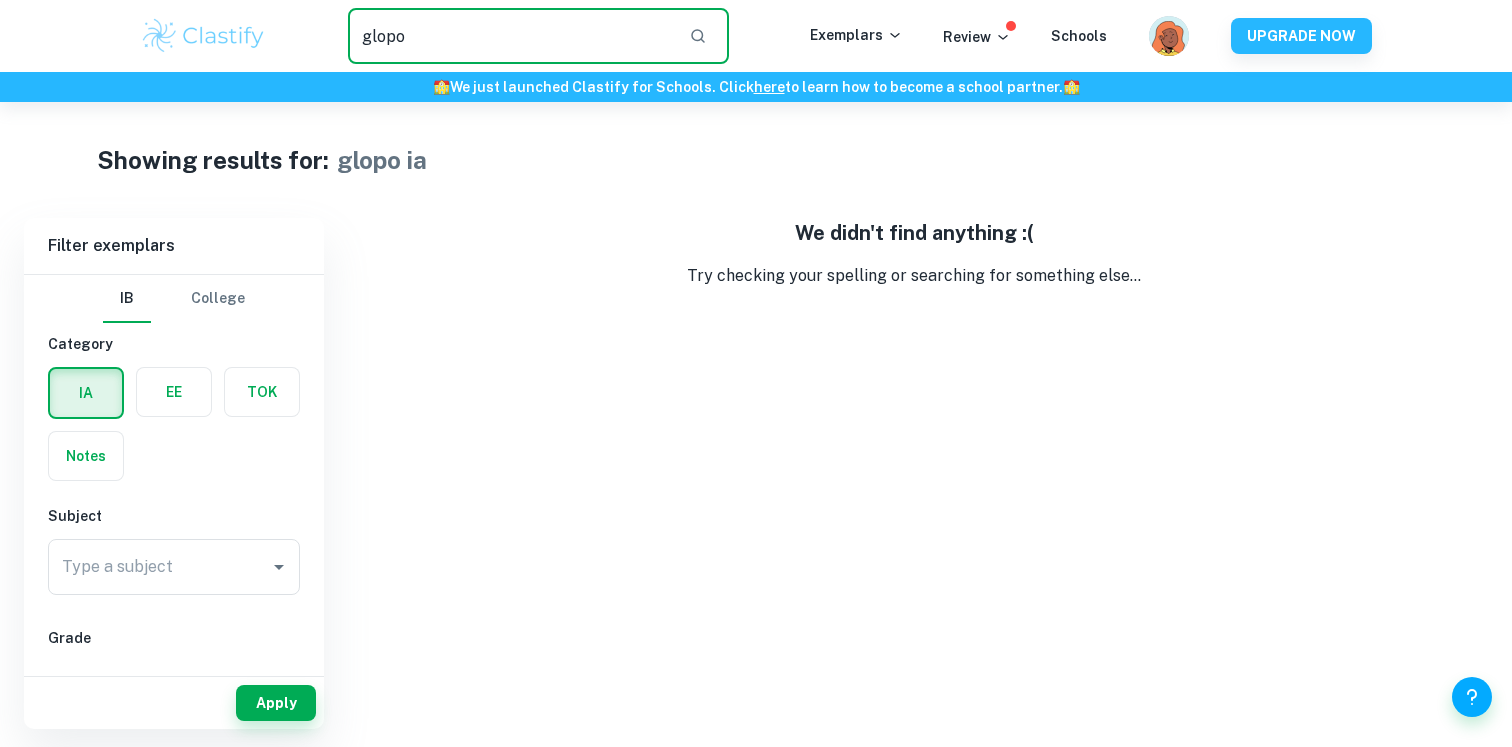 type on "glopo" 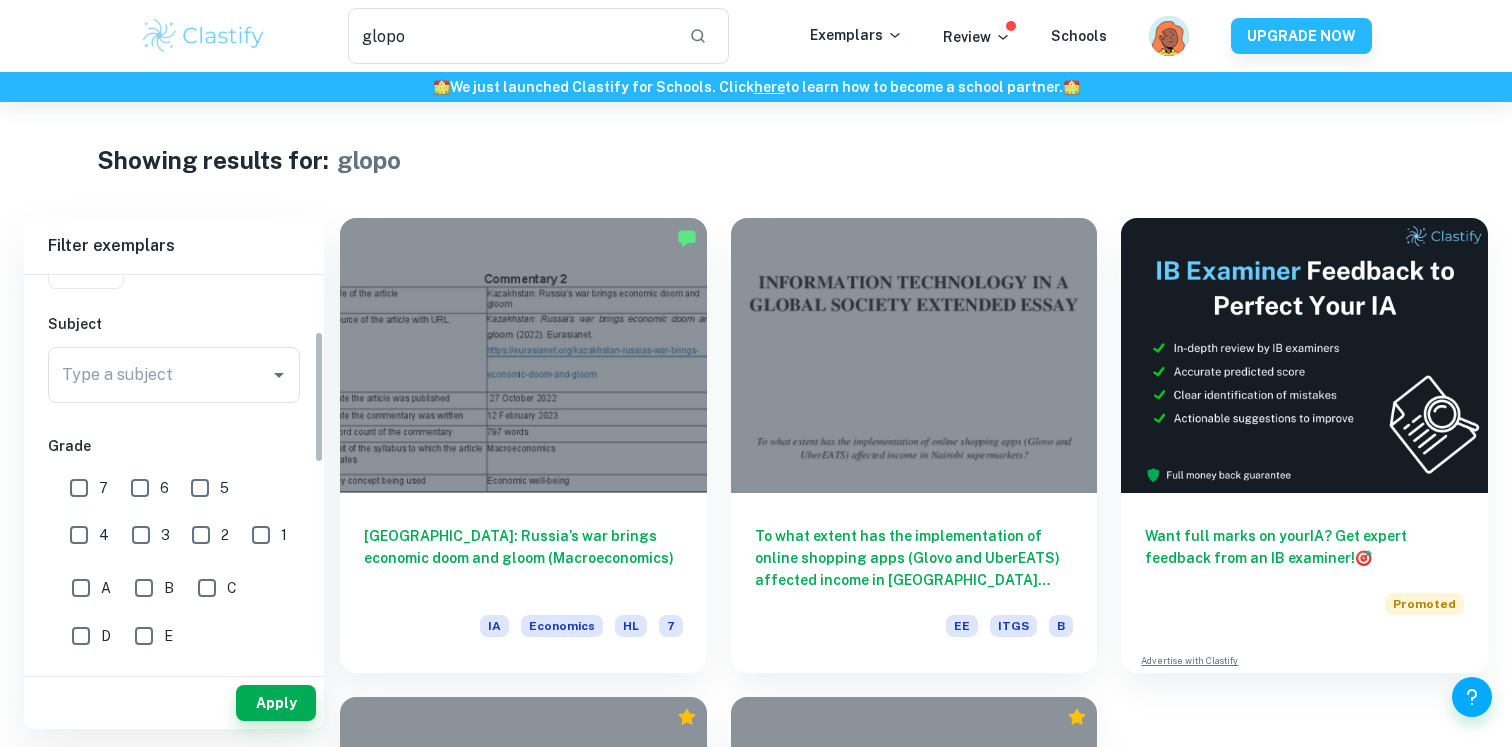 scroll, scrollTop: 168, scrollLeft: 0, axis: vertical 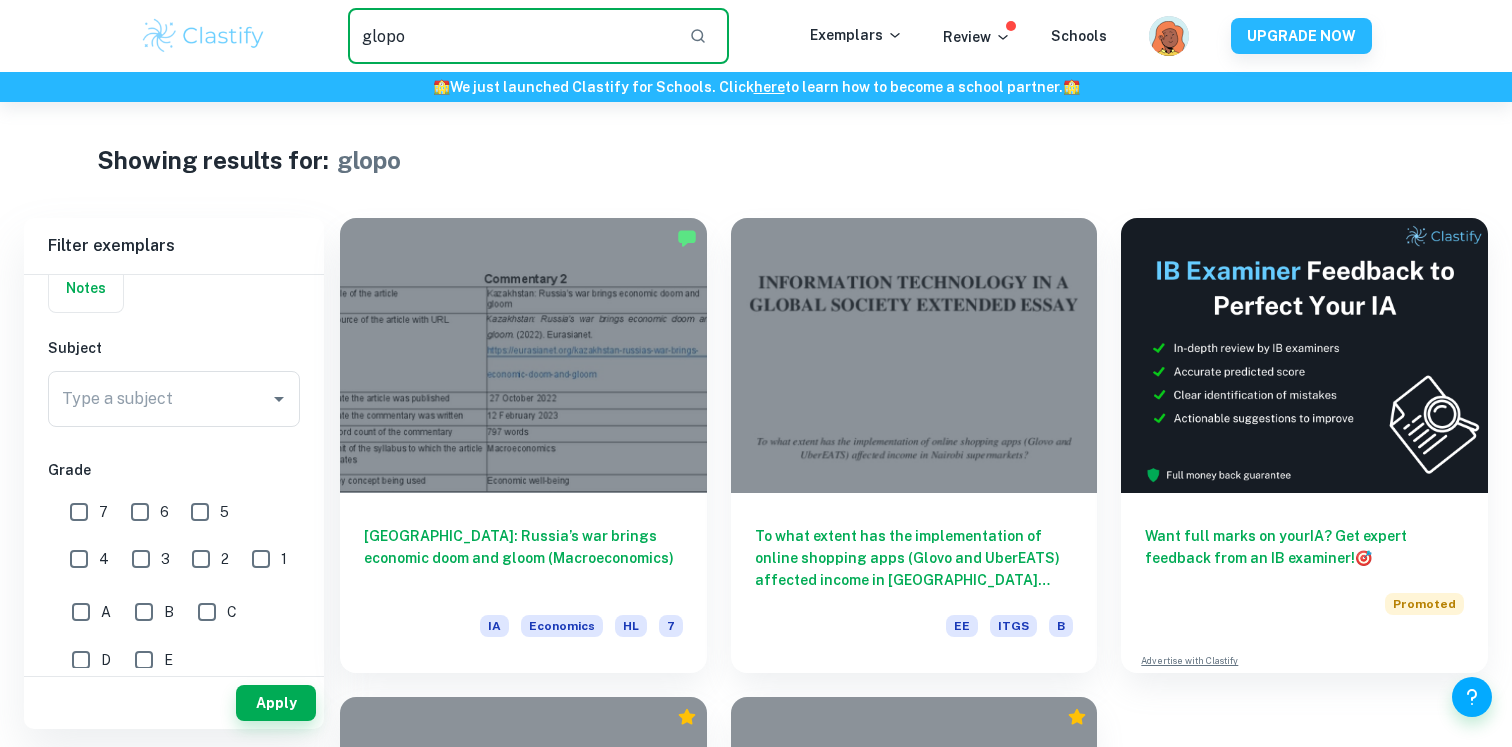 click on "glopo" at bounding box center [510, 36] 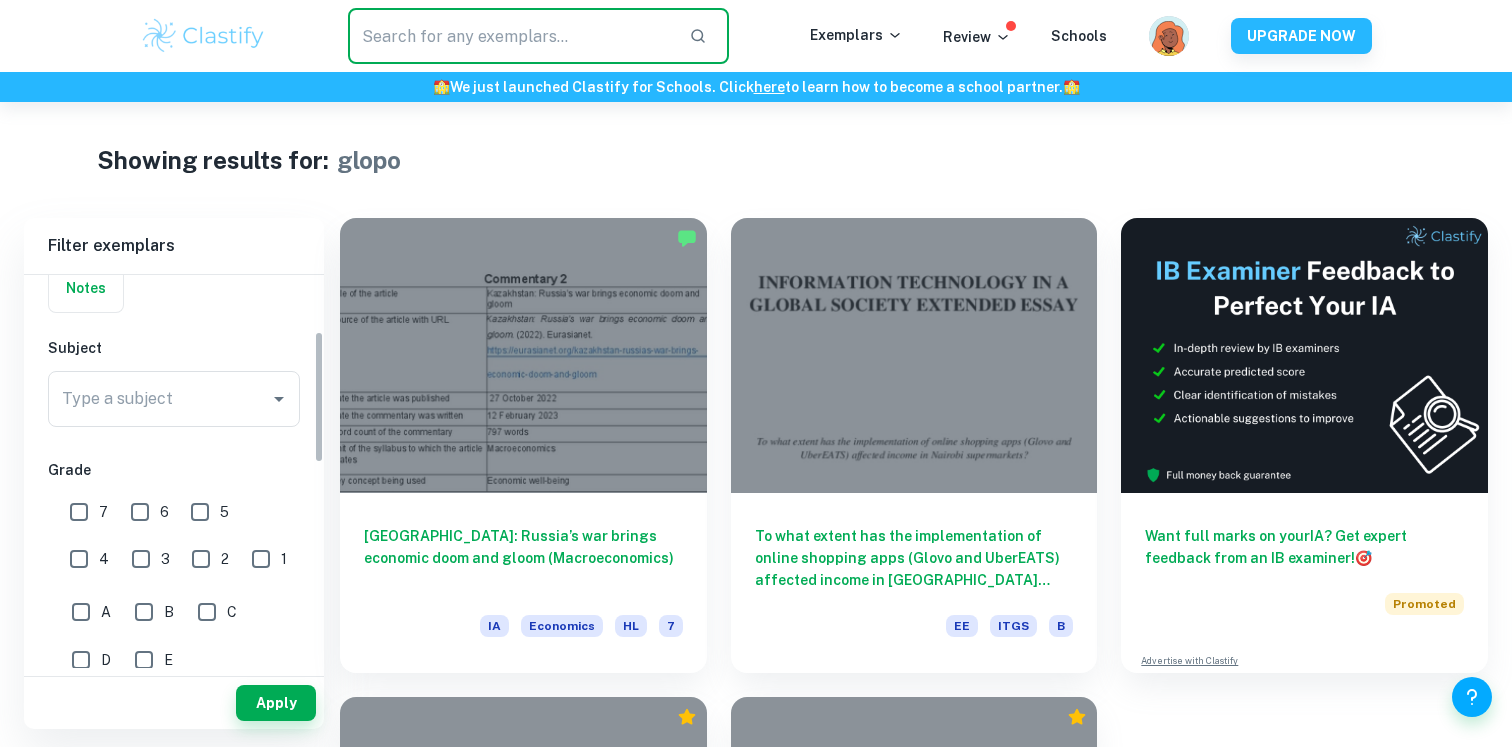 type 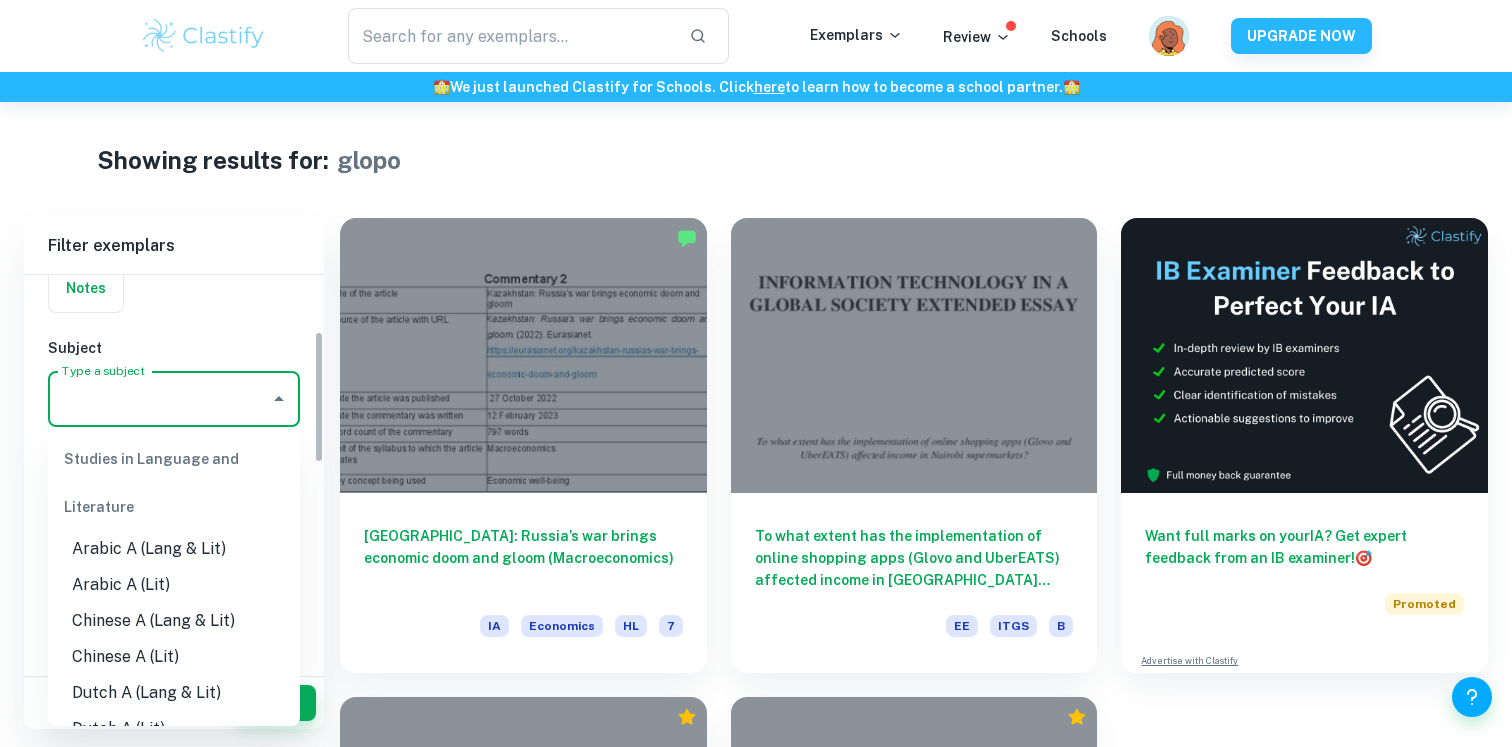 click on "Type a subject" at bounding box center [159, 399] 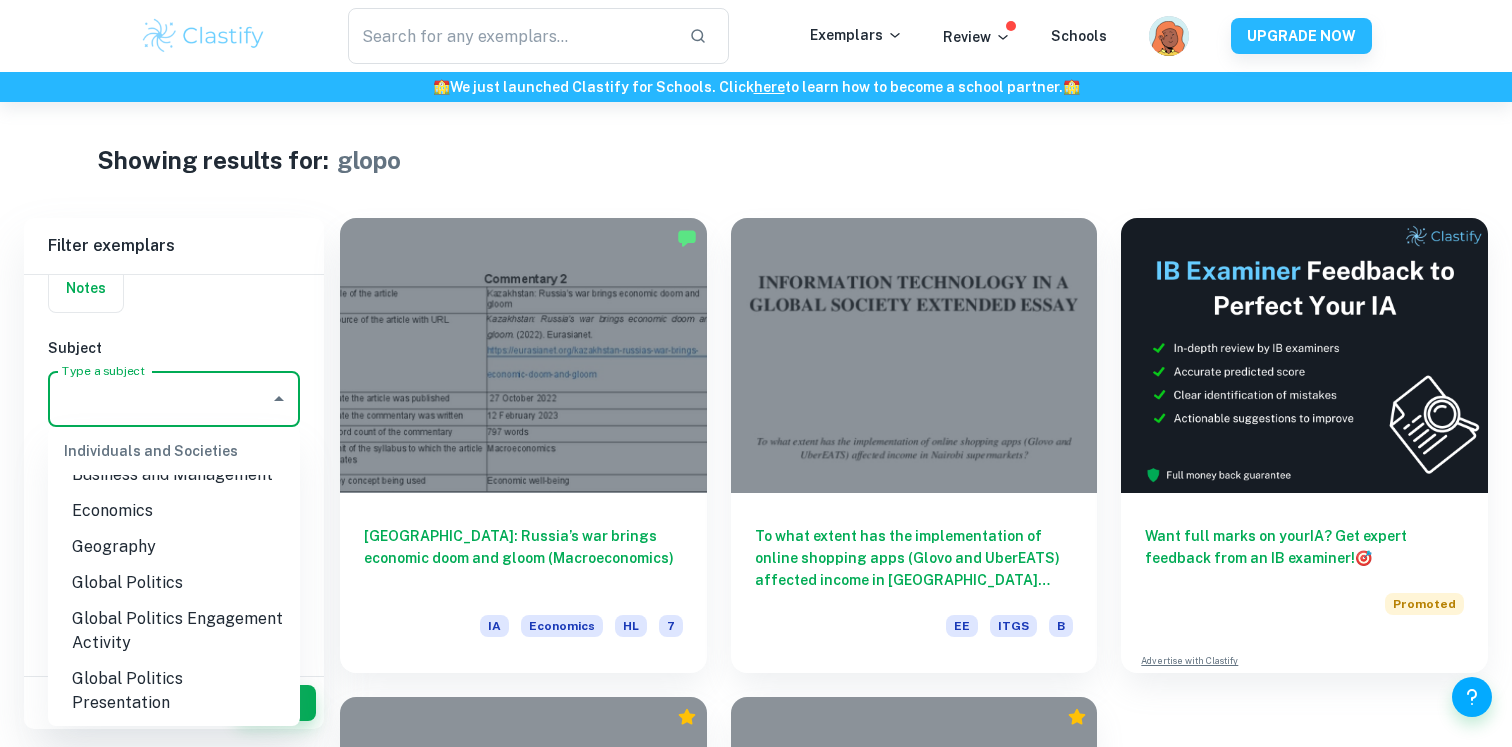 scroll, scrollTop: 2019, scrollLeft: 0, axis: vertical 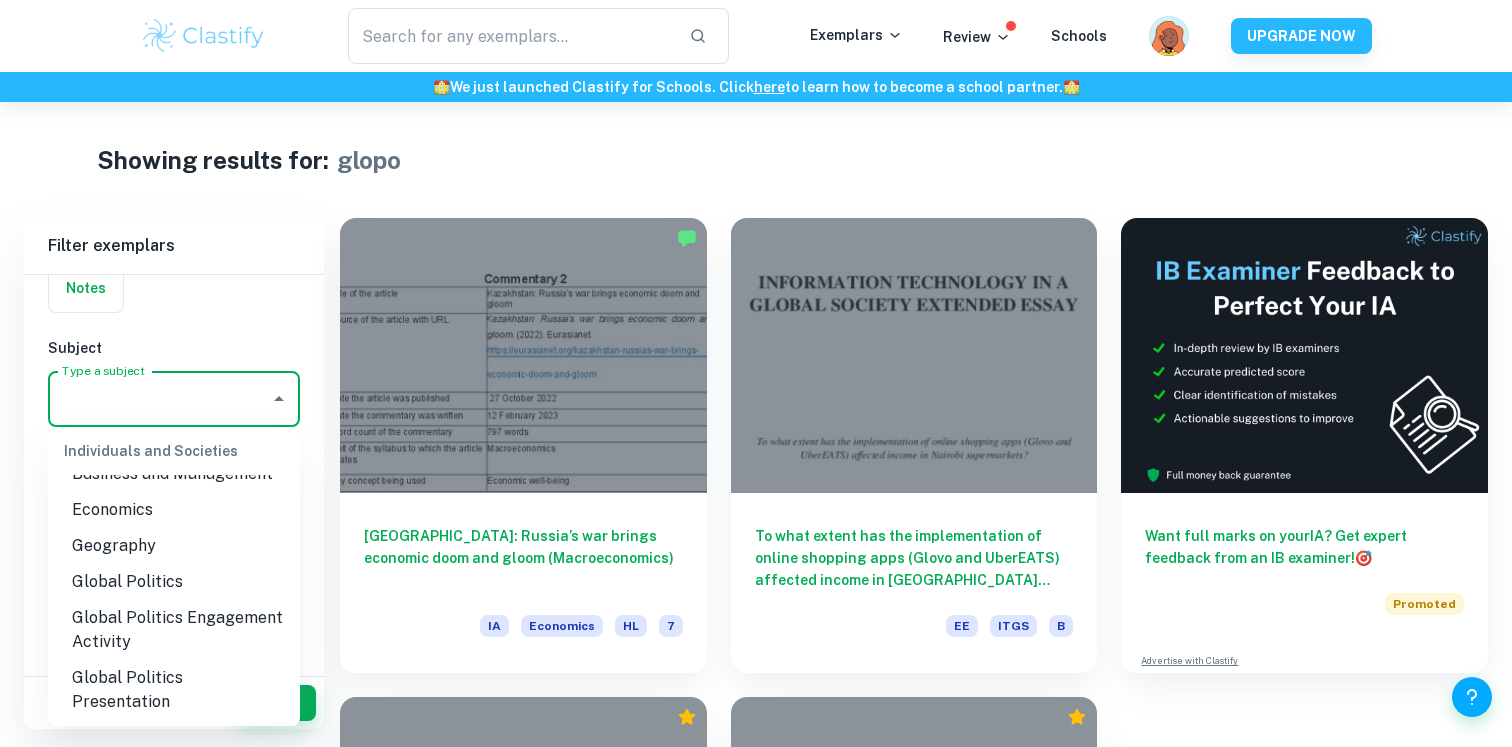 click on "Global Politics" at bounding box center [174, 582] 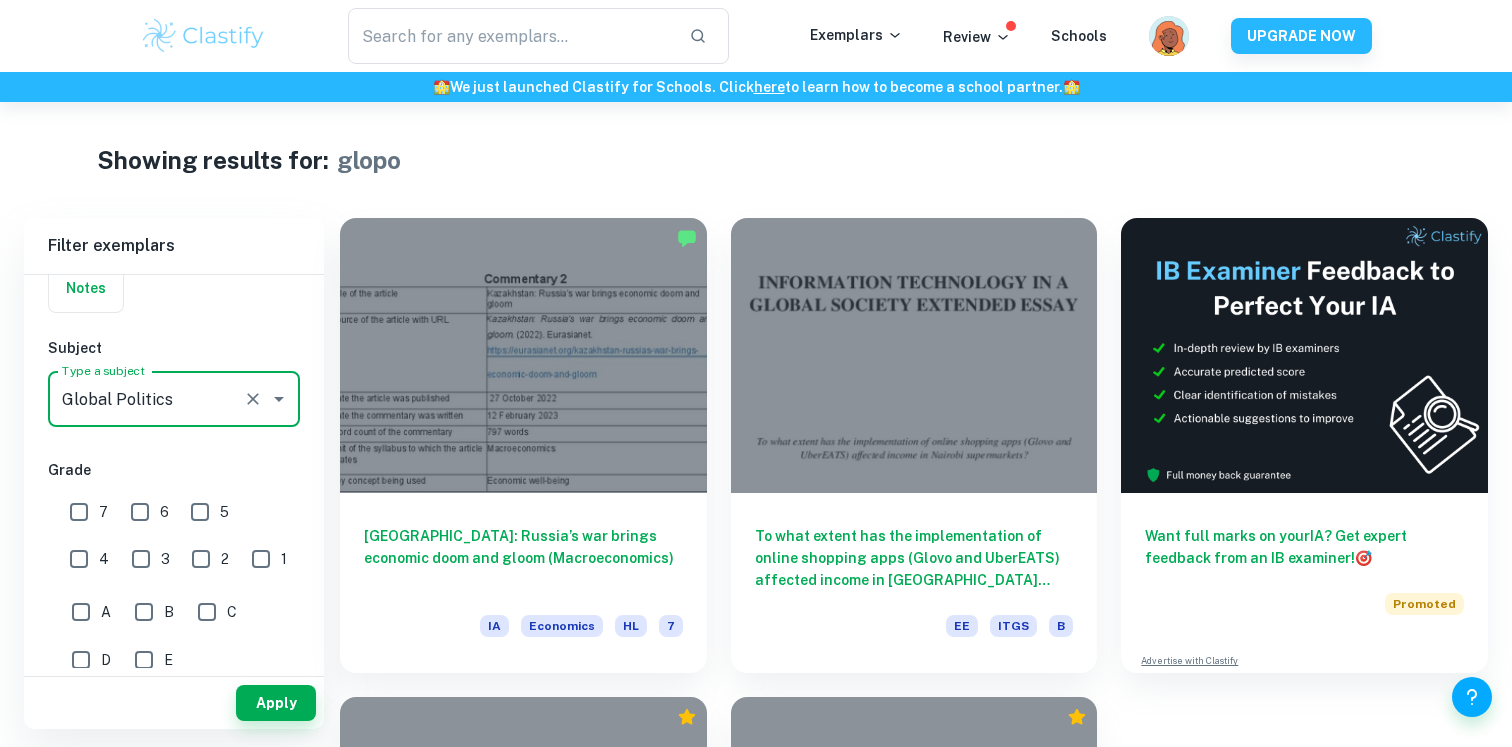 click 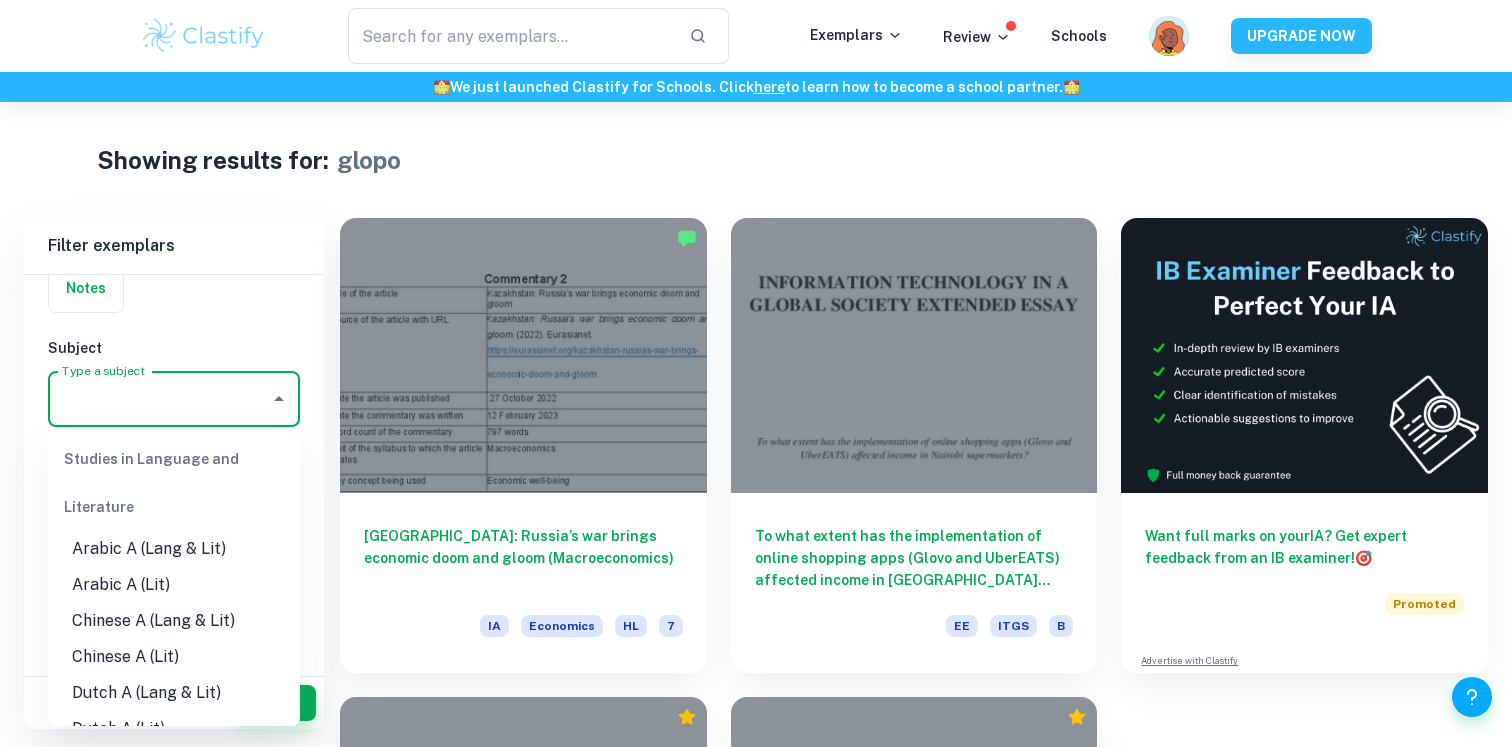click on "Type a subject" at bounding box center [159, 399] 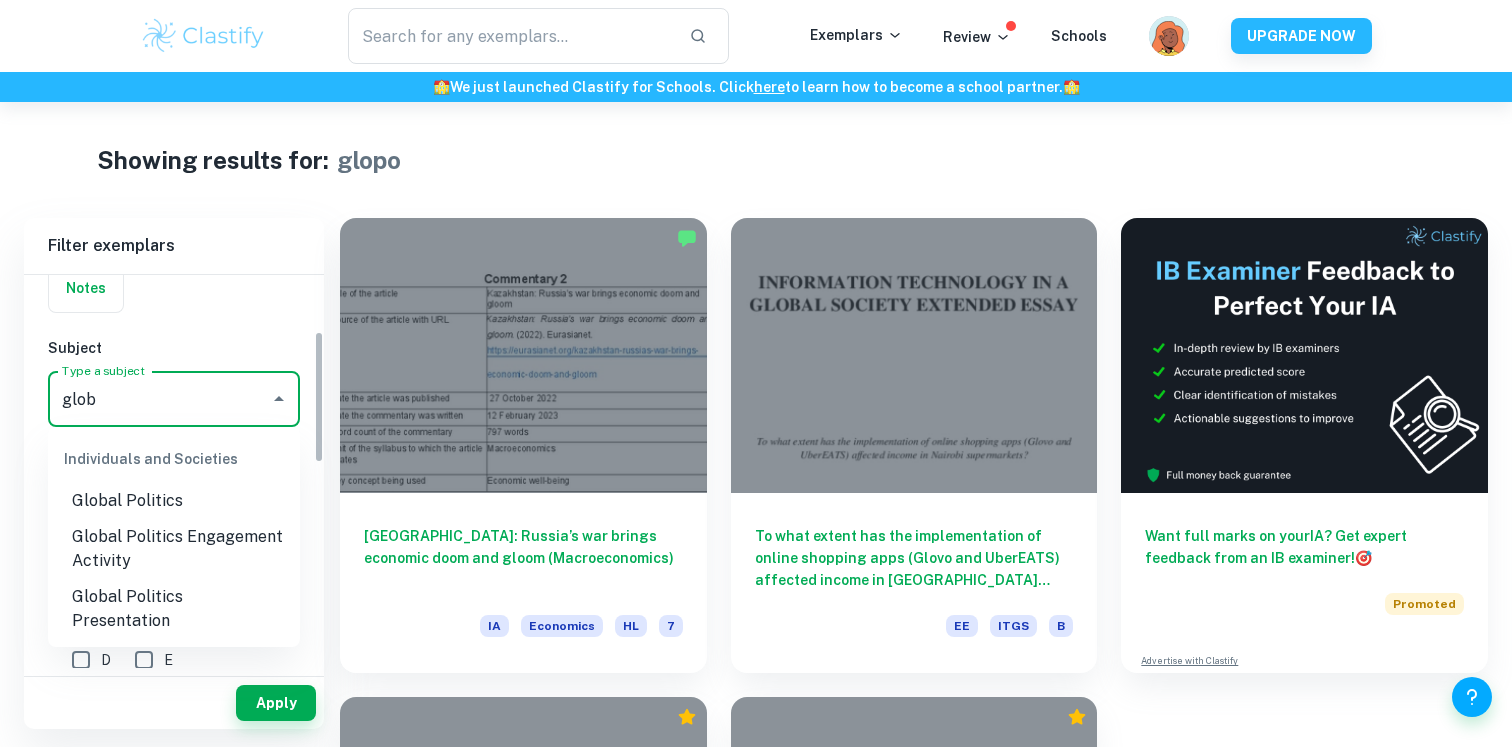 click on "Global Politics Engagement Activity" at bounding box center [174, 549] 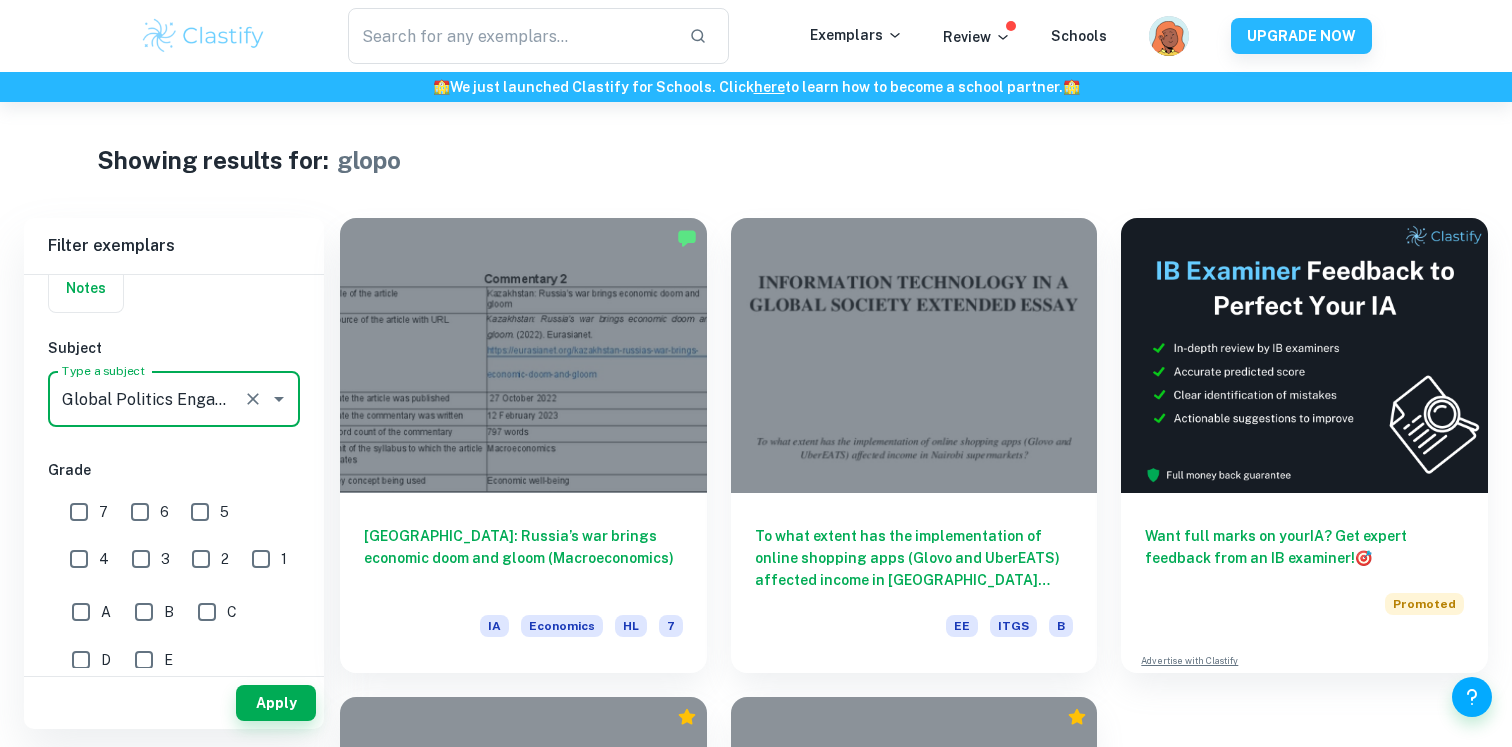 type on "Global Politics Engagement Activity" 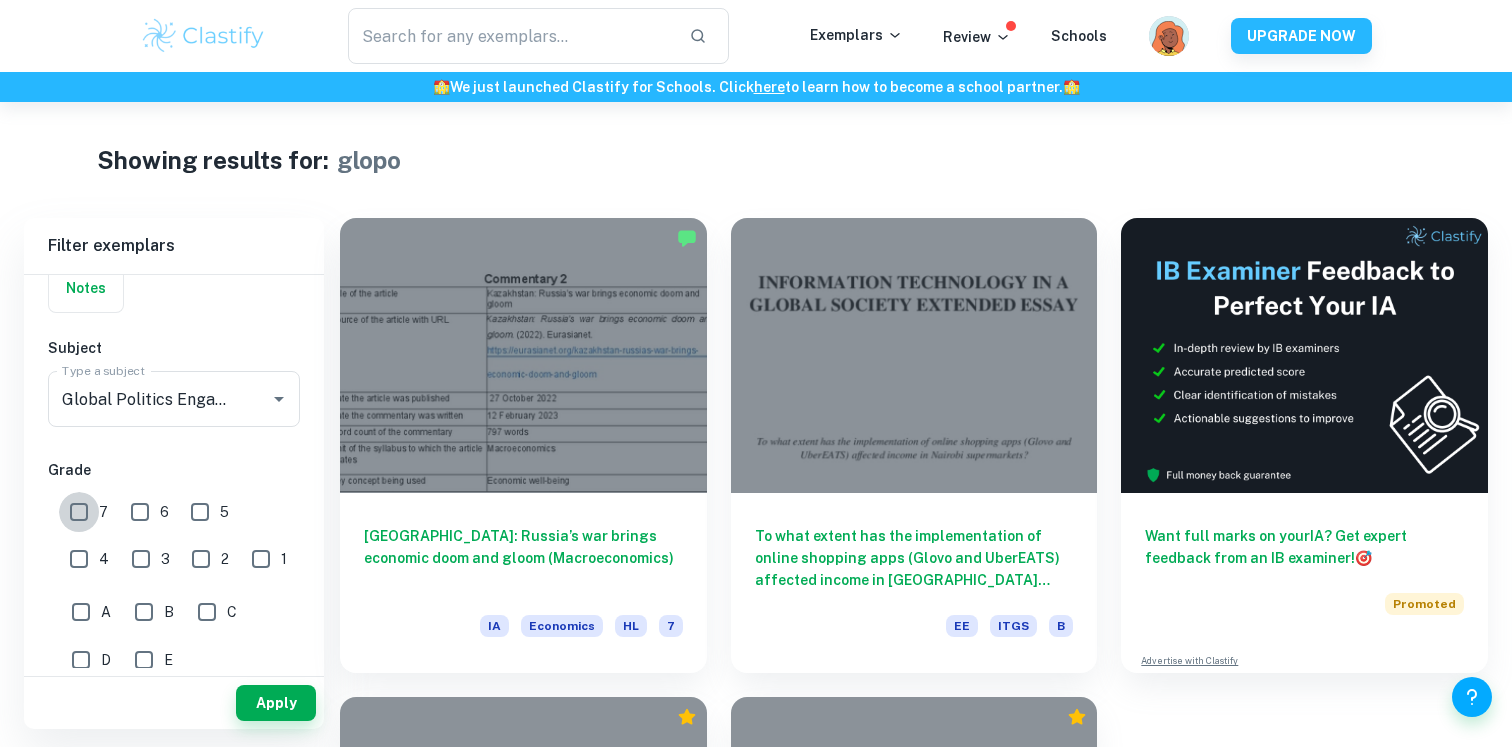 click on "7" at bounding box center [79, 512] 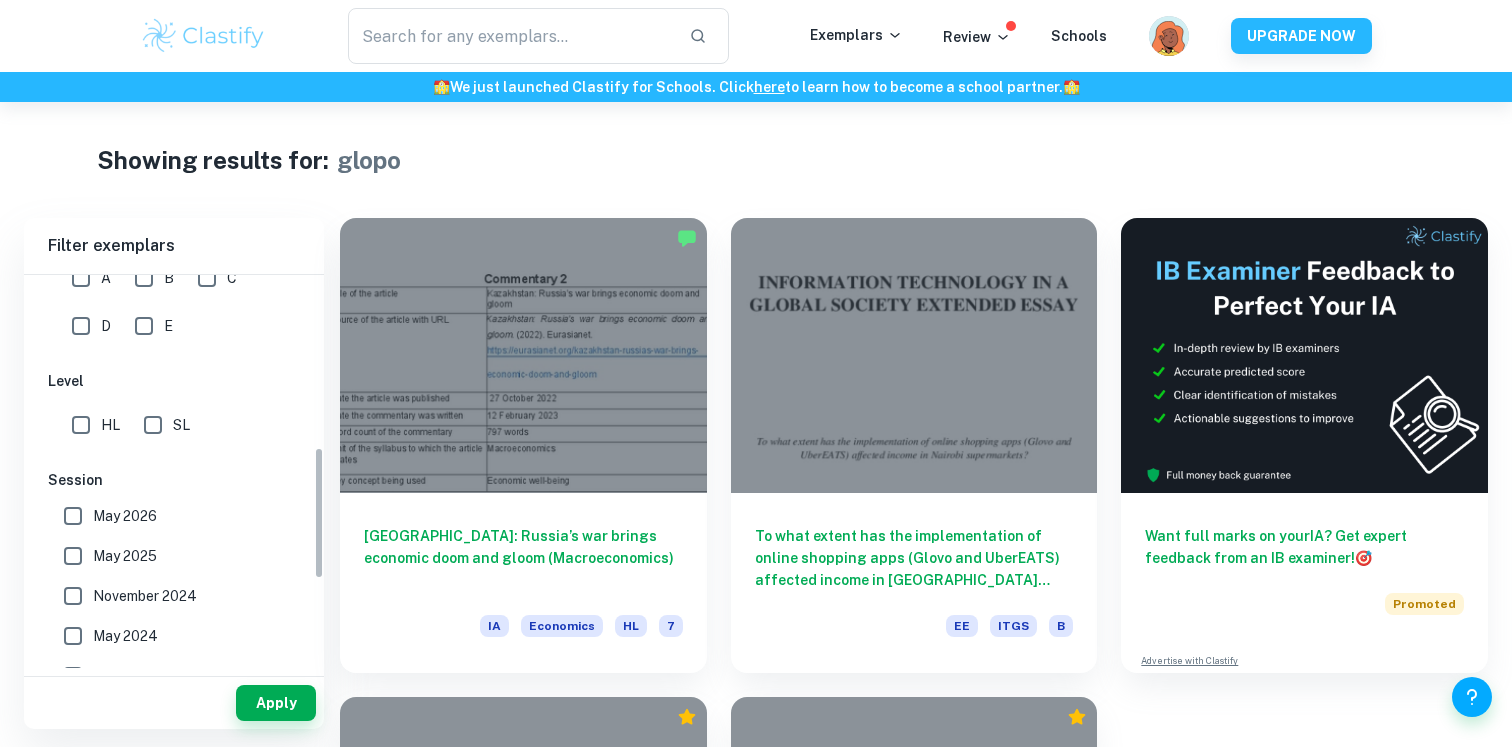 scroll, scrollTop: 523, scrollLeft: 0, axis: vertical 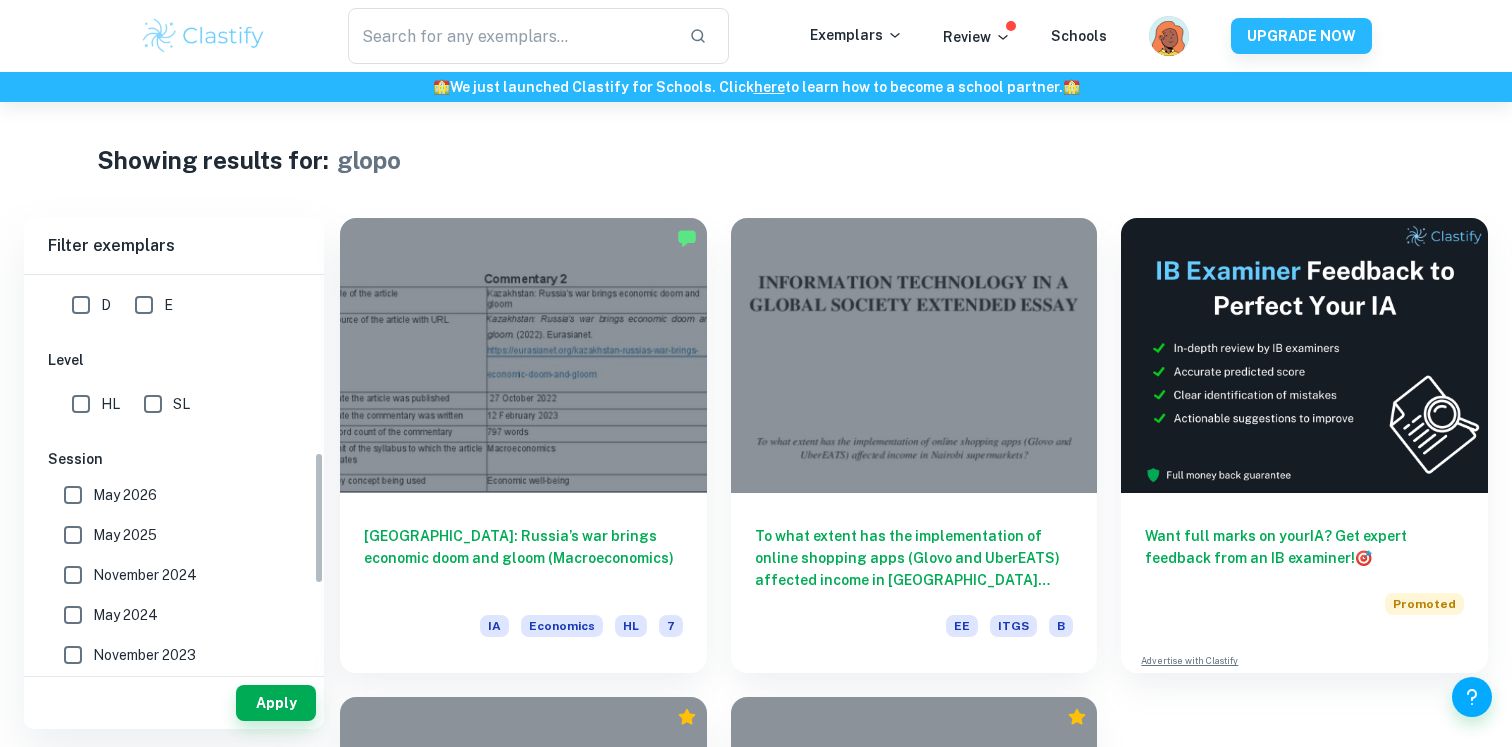 click on "HL" at bounding box center (81, 404) 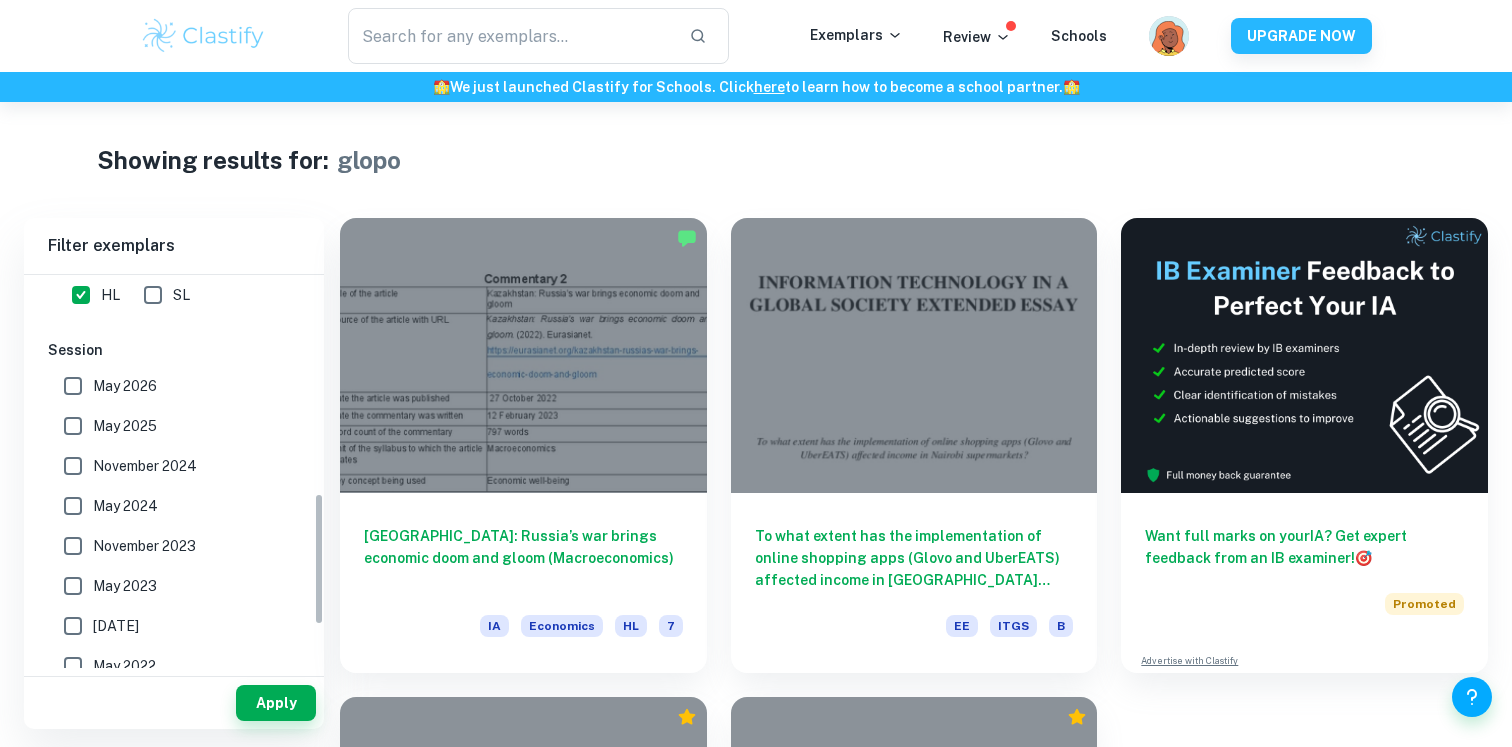 scroll, scrollTop: 662, scrollLeft: 0, axis: vertical 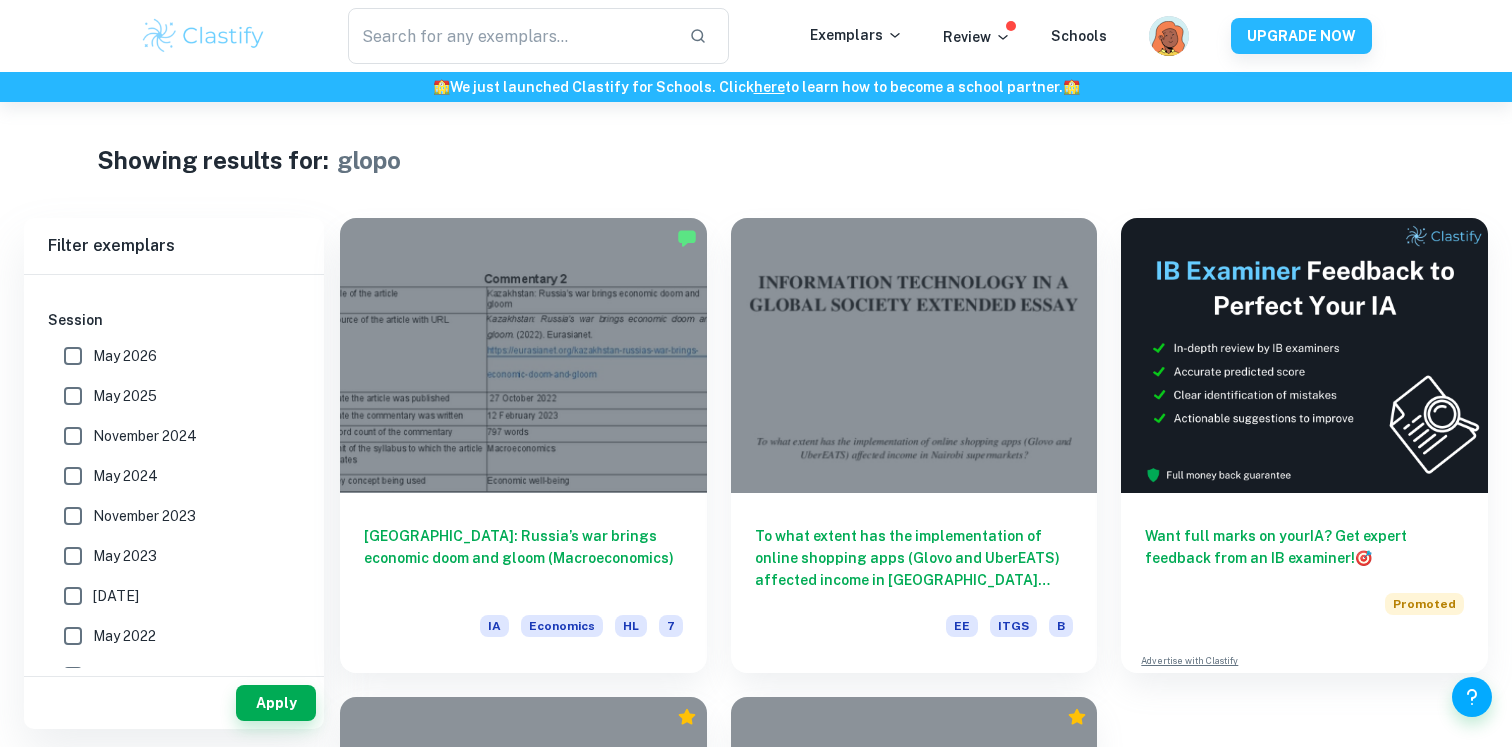click on "May 2025" at bounding box center [125, 396] 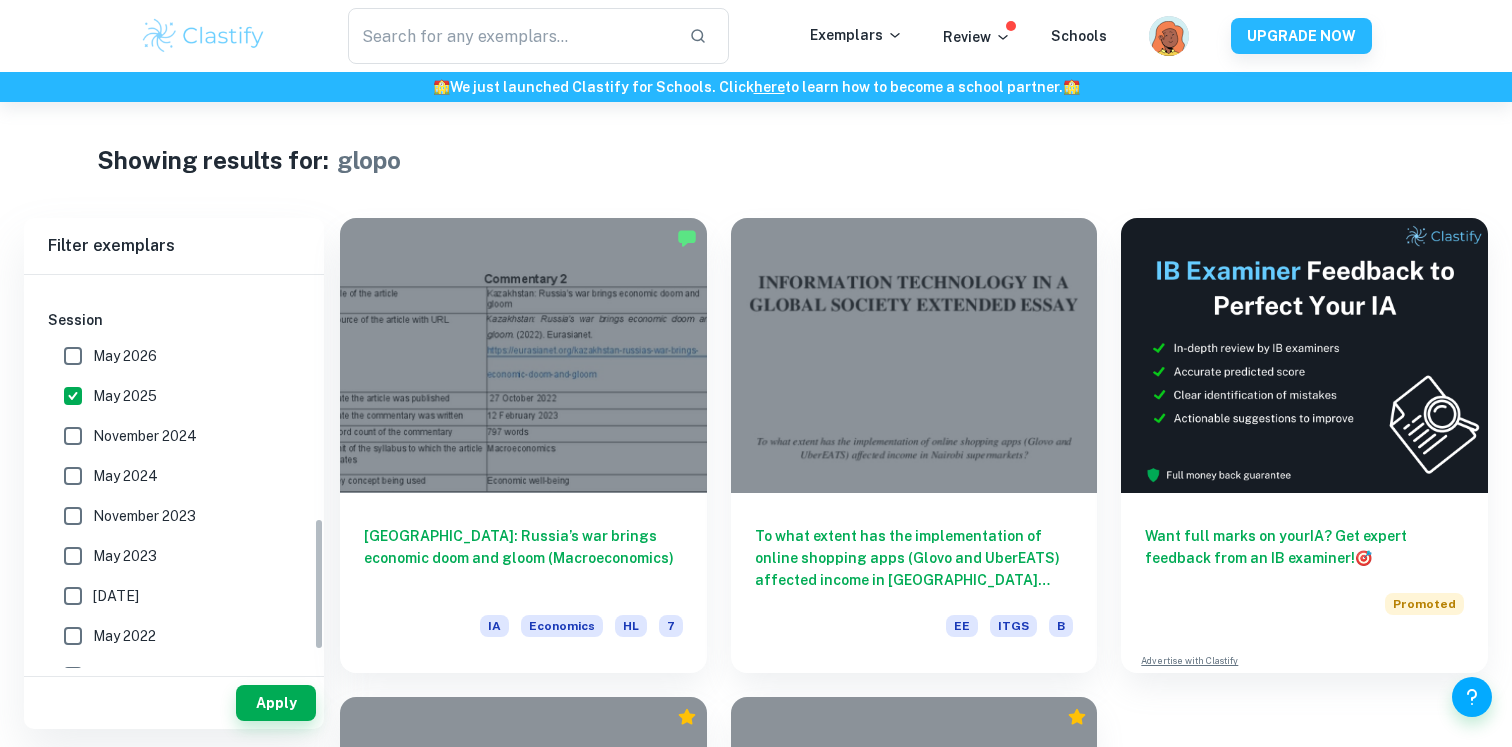 scroll, scrollTop: 770, scrollLeft: 0, axis: vertical 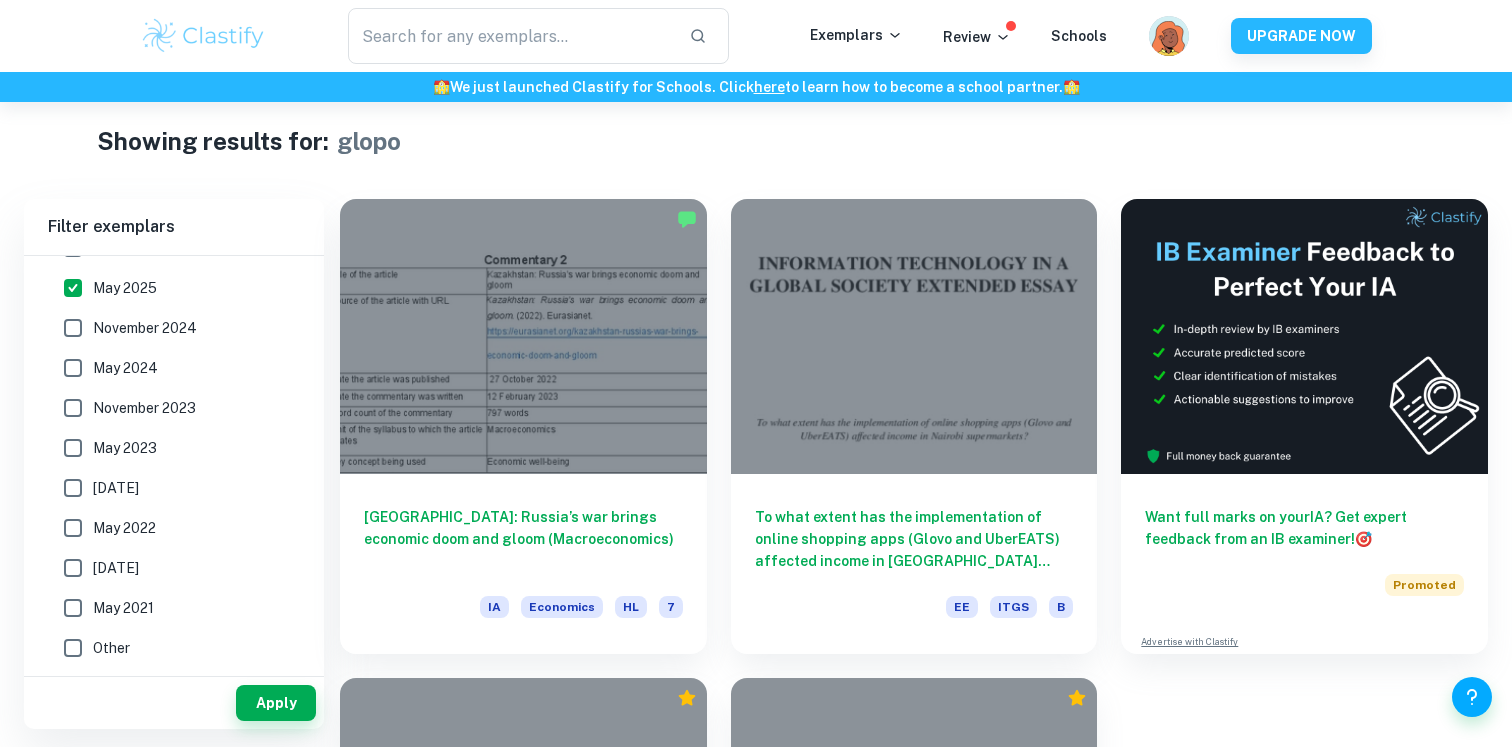 click on "November 2024" at bounding box center [145, 328] 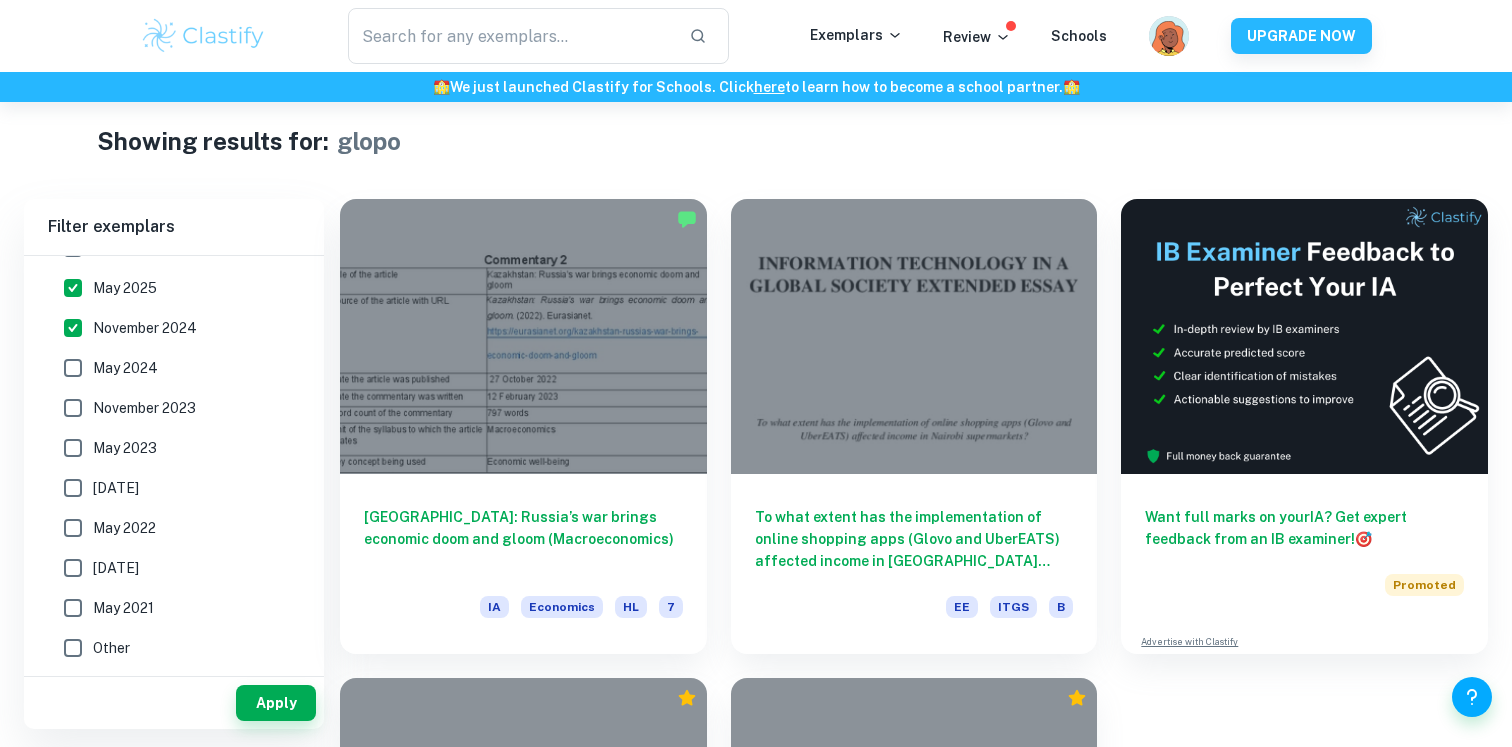 click on "May 2024" at bounding box center [125, 368] 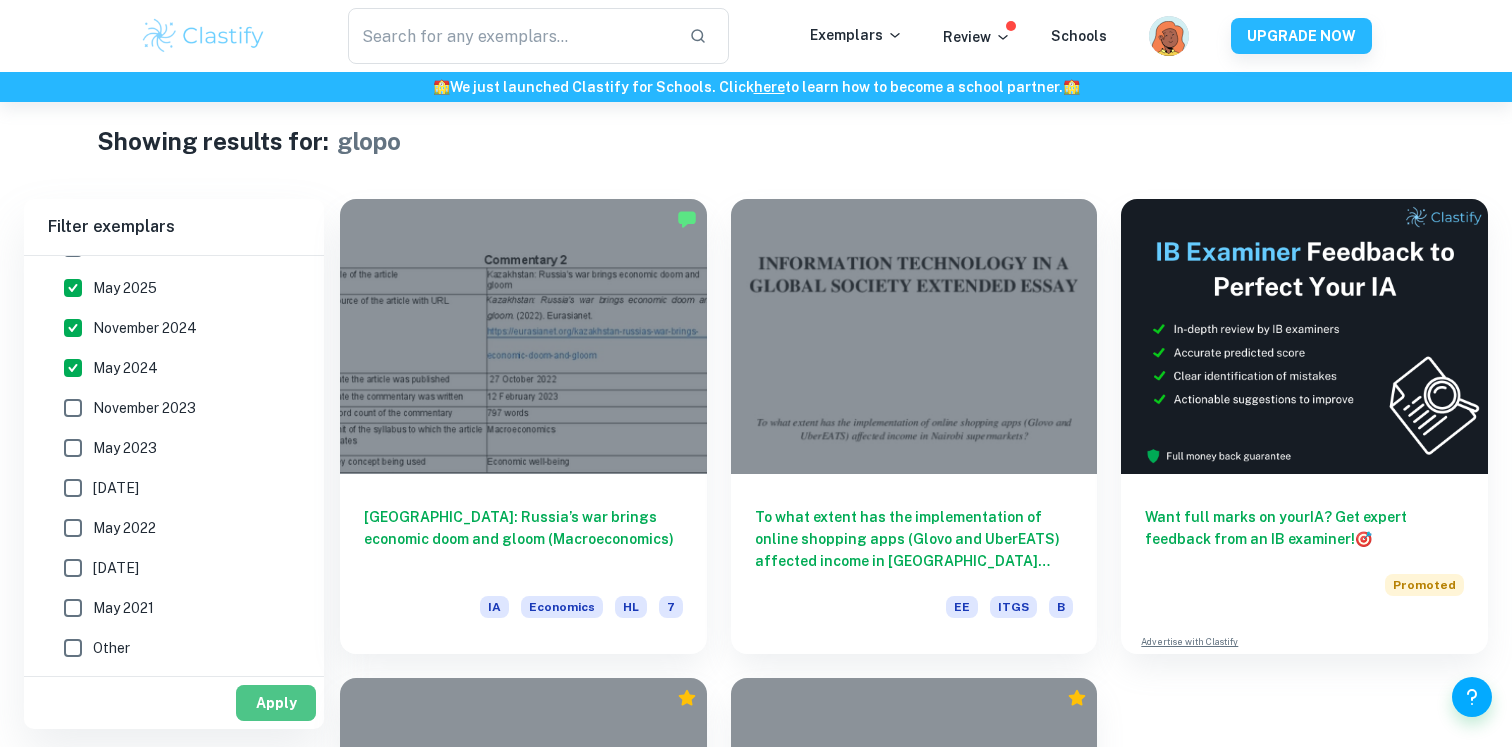 click on "Apply" at bounding box center [276, 703] 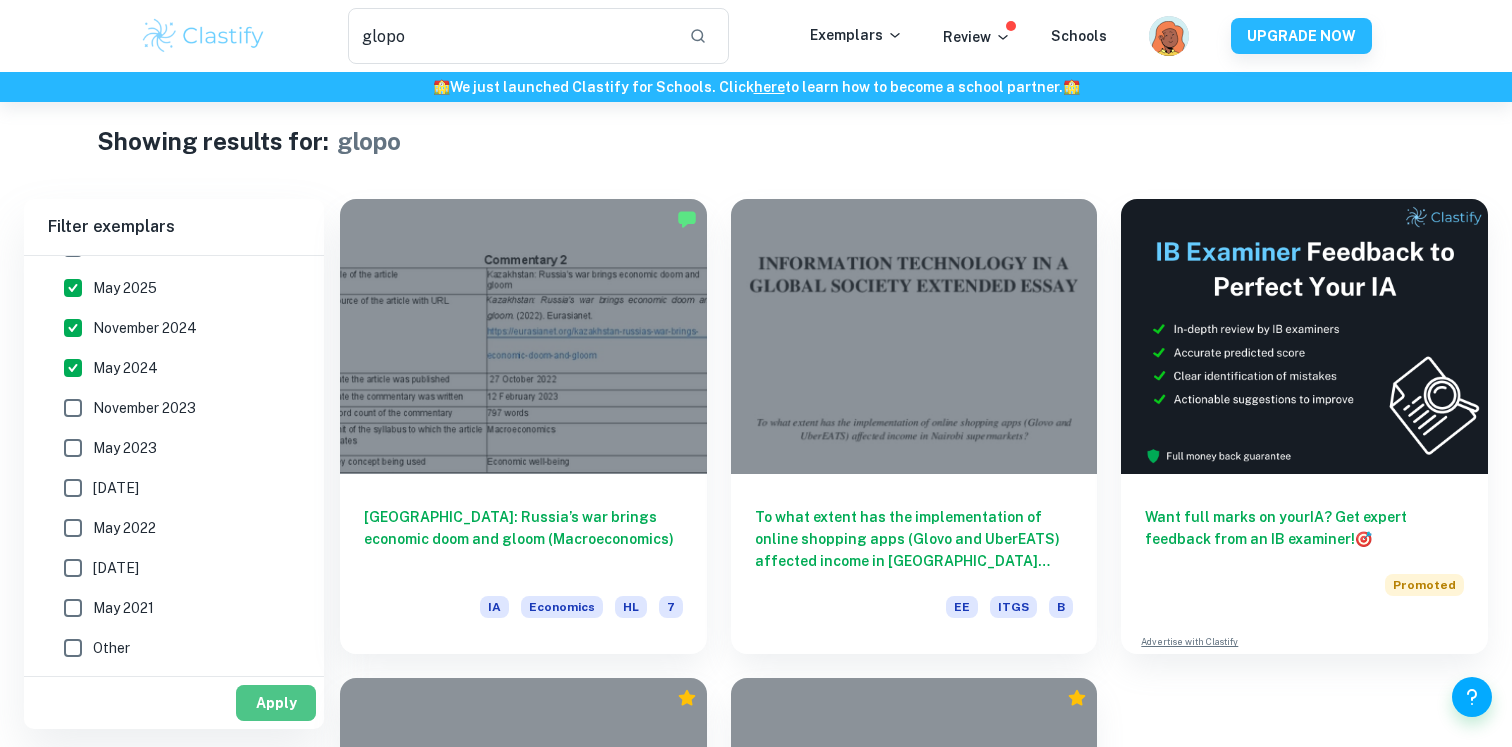 scroll, scrollTop: 0, scrollLeft: 0, axis: both 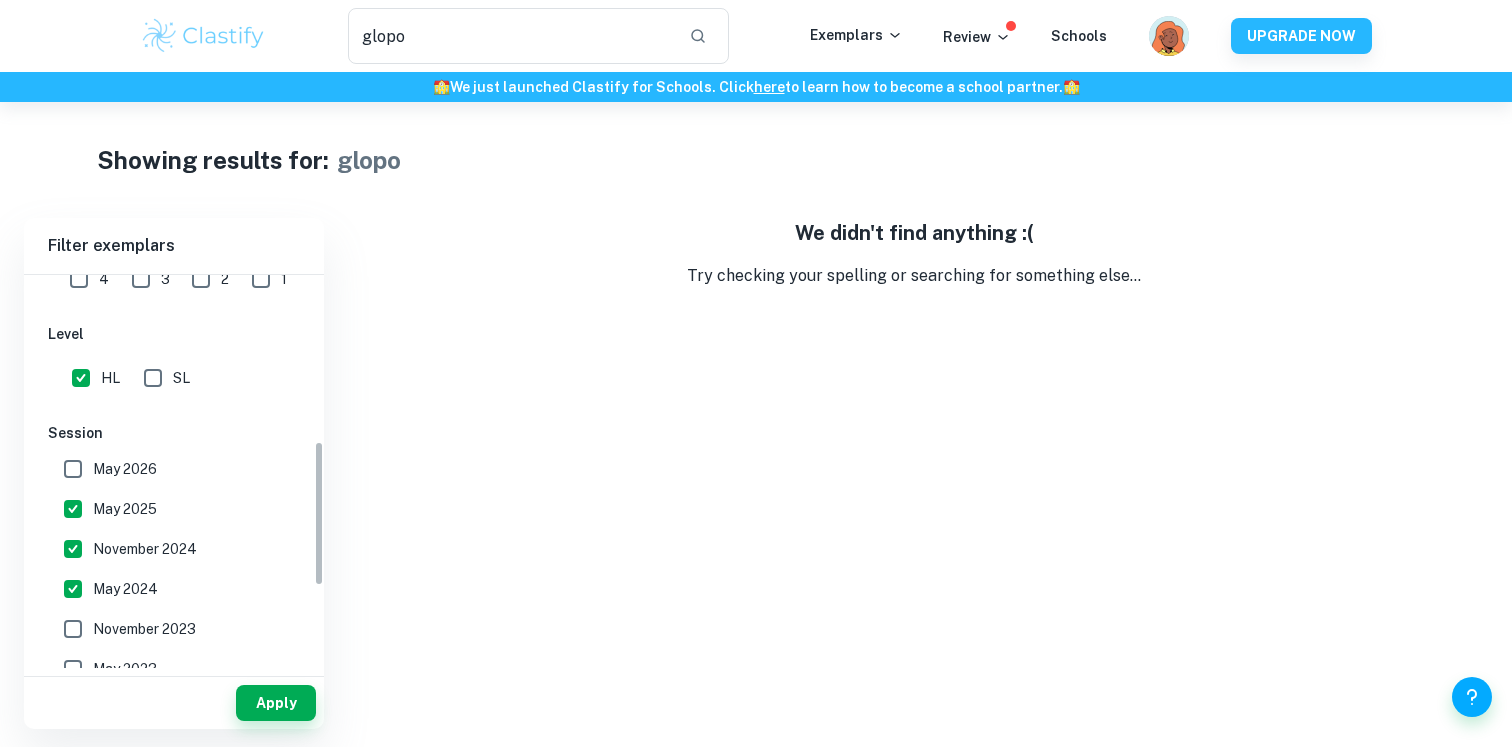 click on "May 2025" at bounding box center (125, 509) 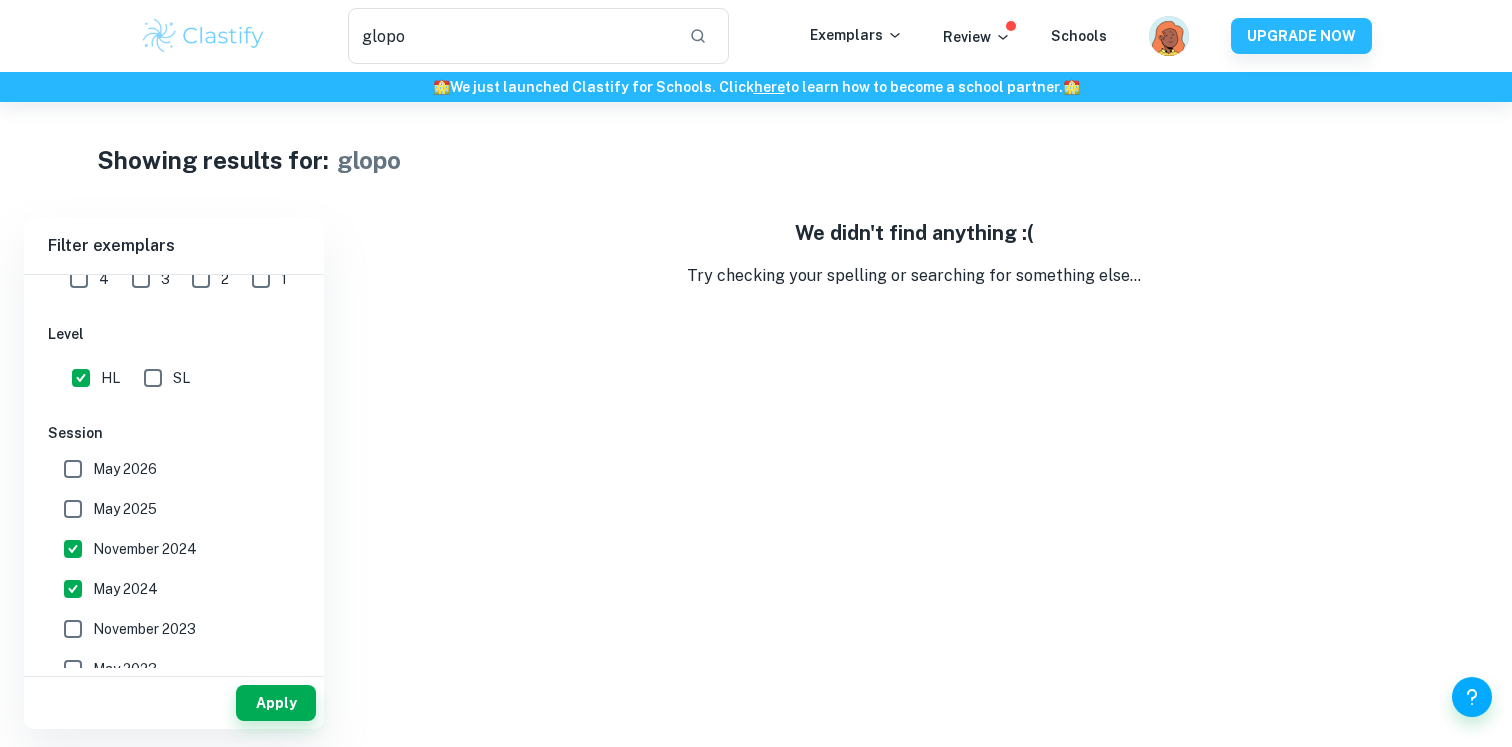 click on "November 2024" at bounding box center [145, 549] 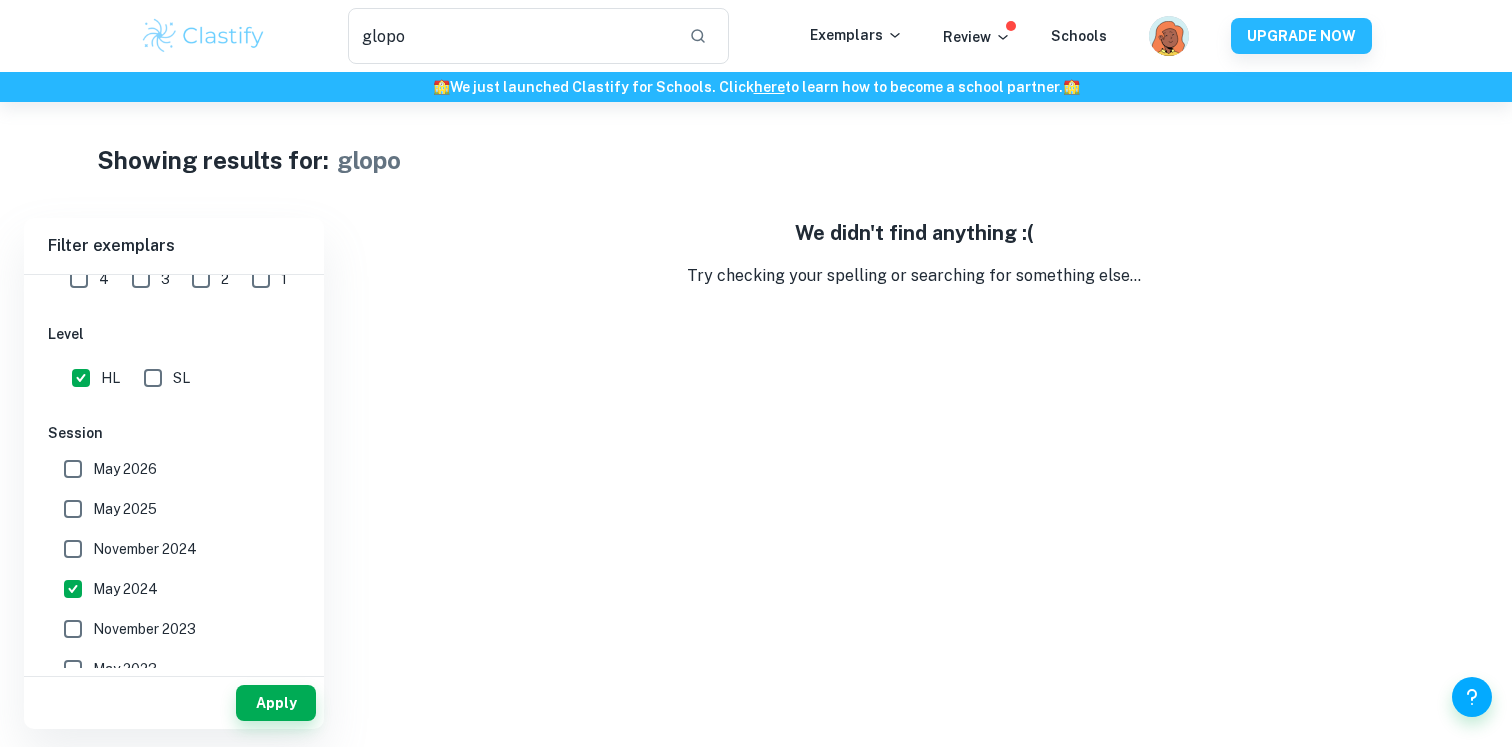 click on "May 2024" at bounding box center (168, 589) 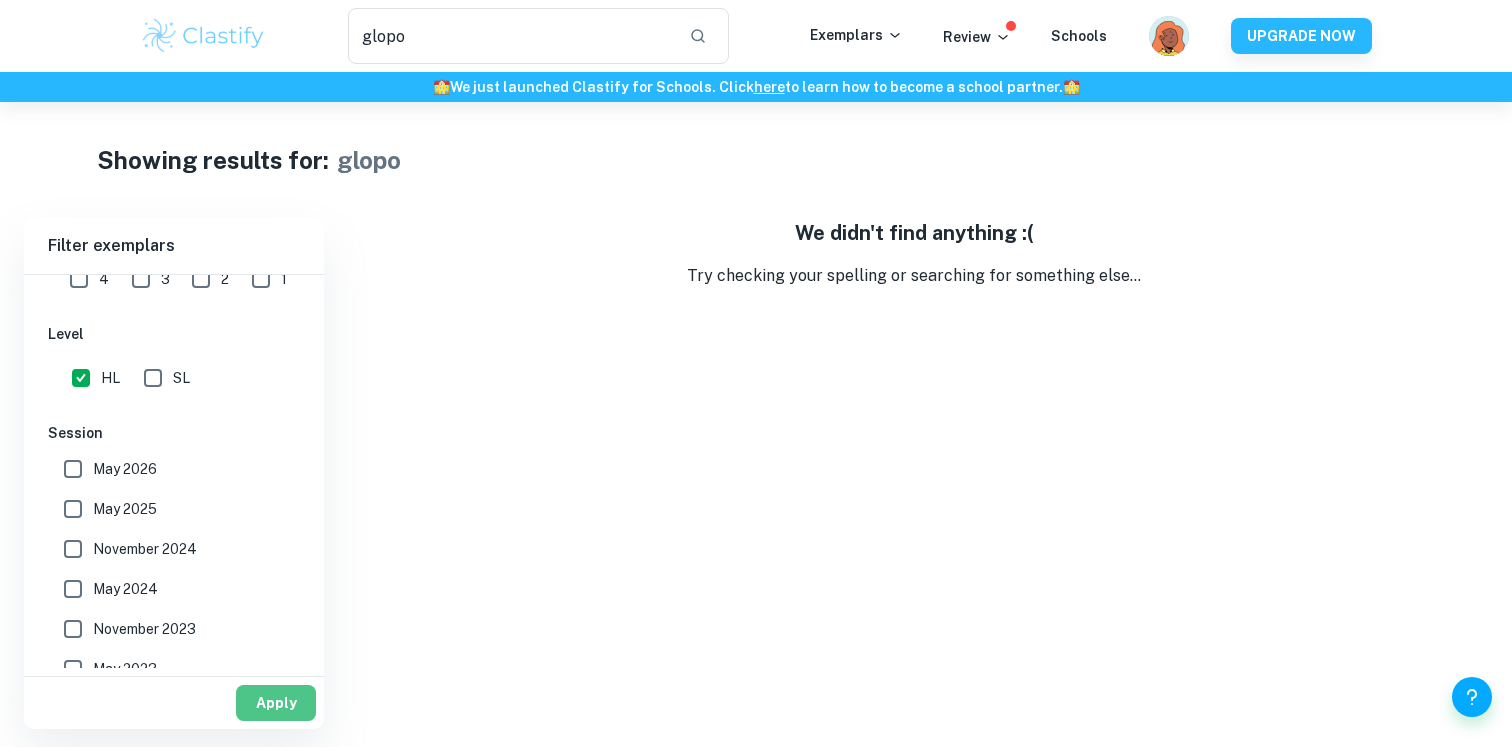 click on "Apply" at bounding box center [276, 703] 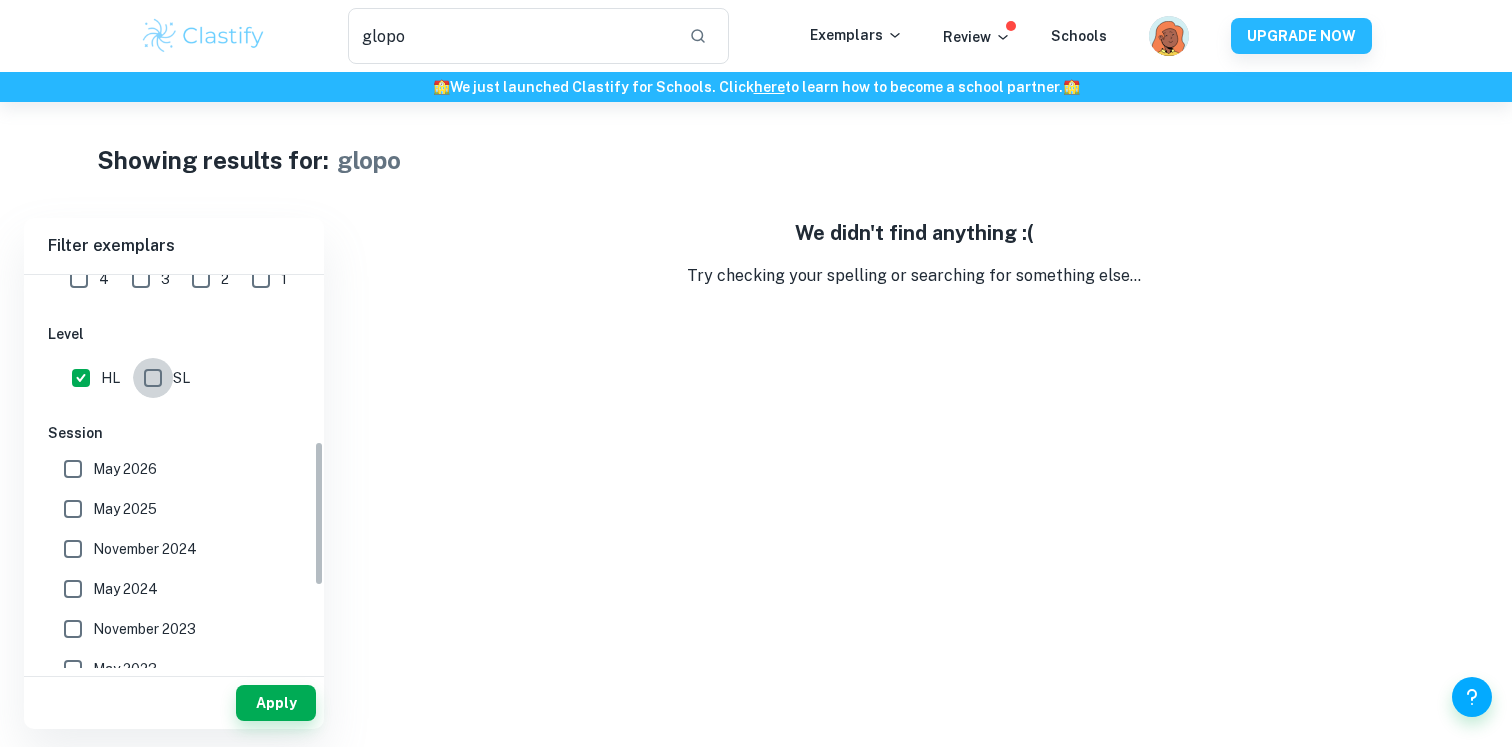 click on "SL" at bounding box center [153, 378] 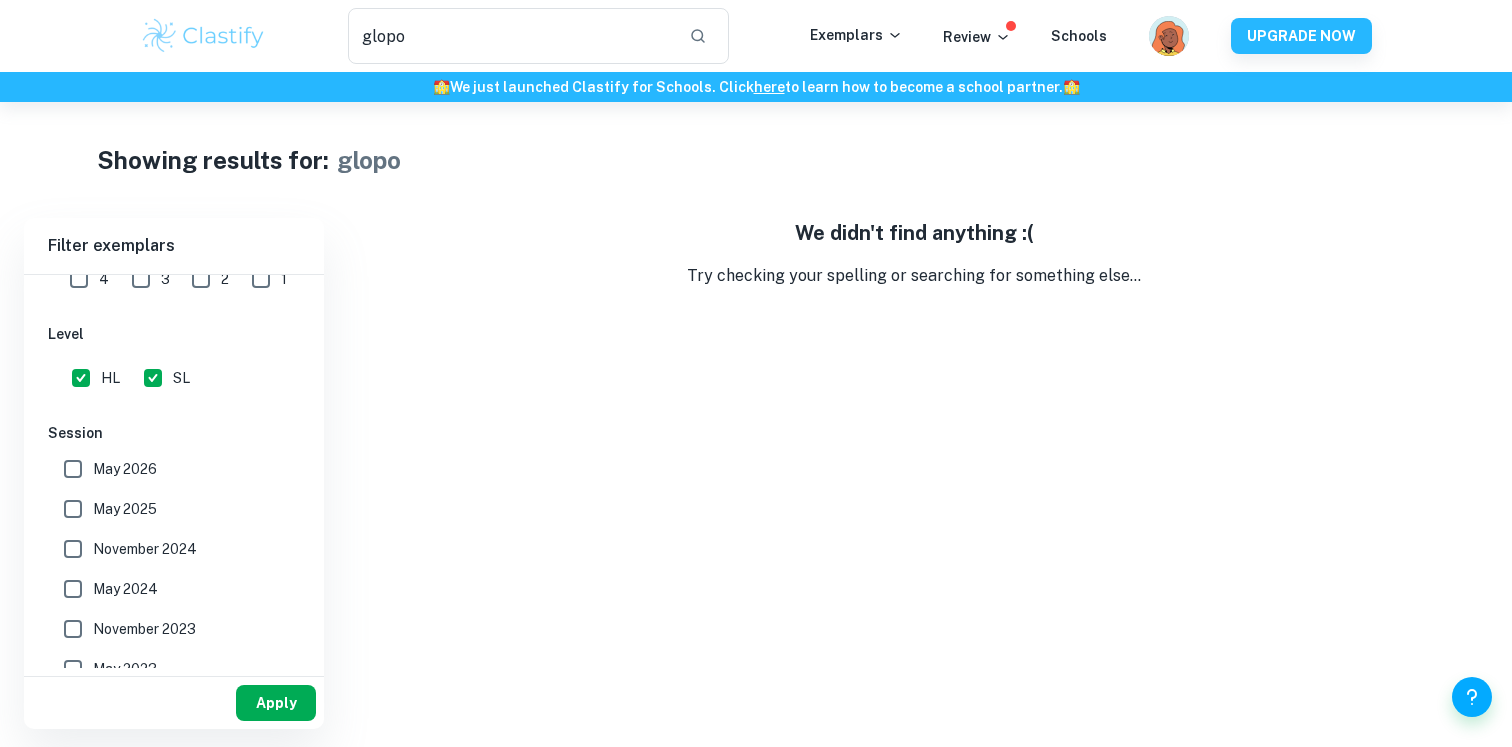 click on "Apply" at bounding box center (276, 703) 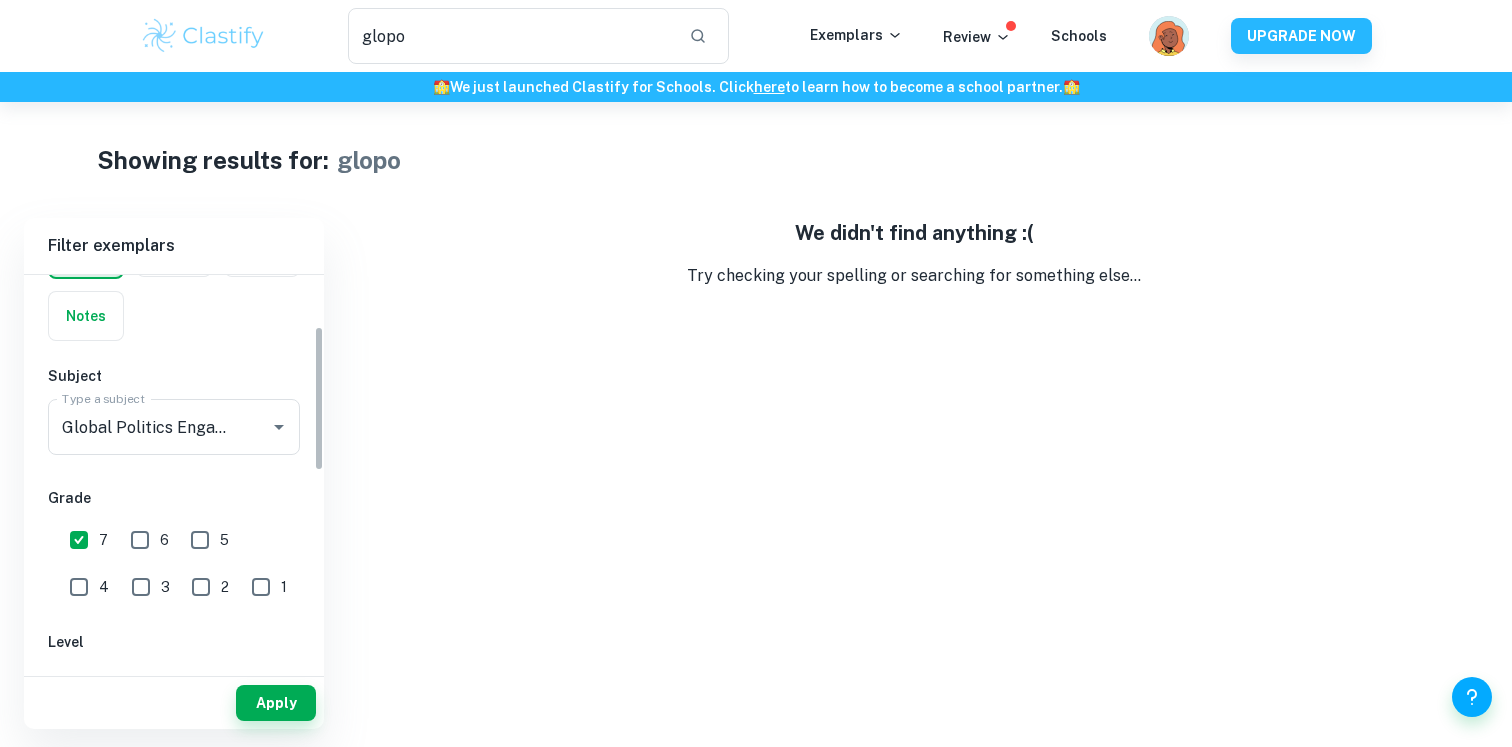 scroll, scrollTop: 138, scrollLeft: 0, axis: vertical 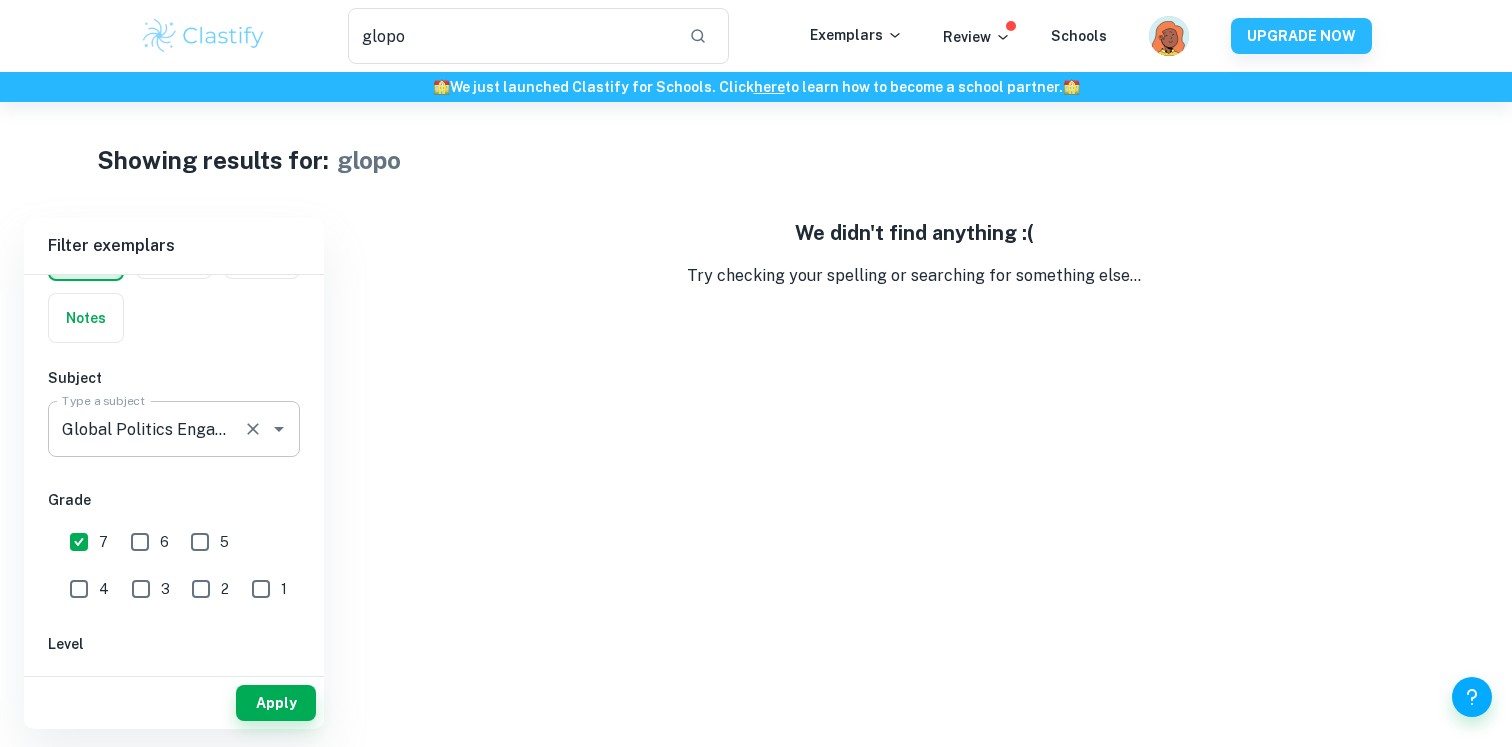 click on "Global Politics Engagement Activity" at bounding box center (146, 429) 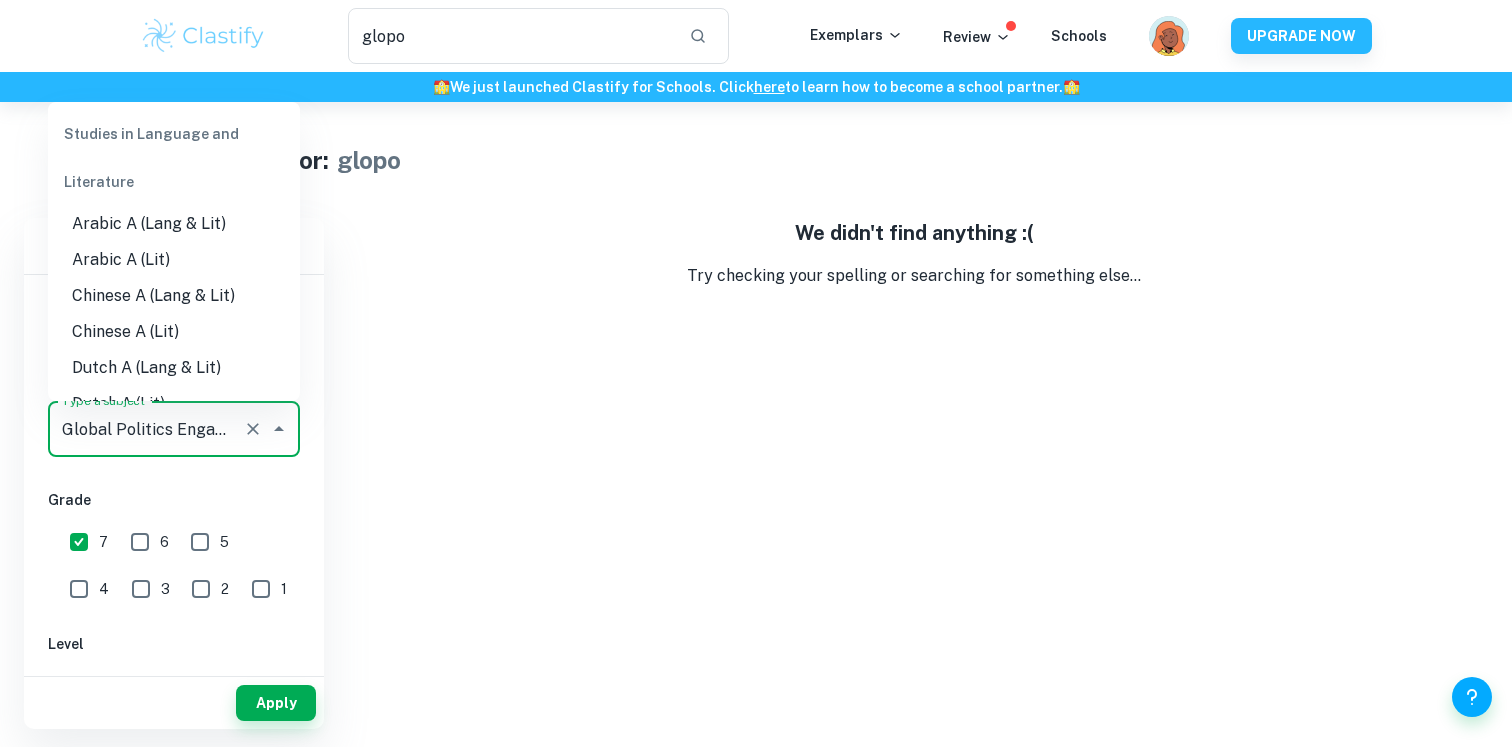 scroll, scrollTop: 1821, scrollLeft: 0, axis: vertical 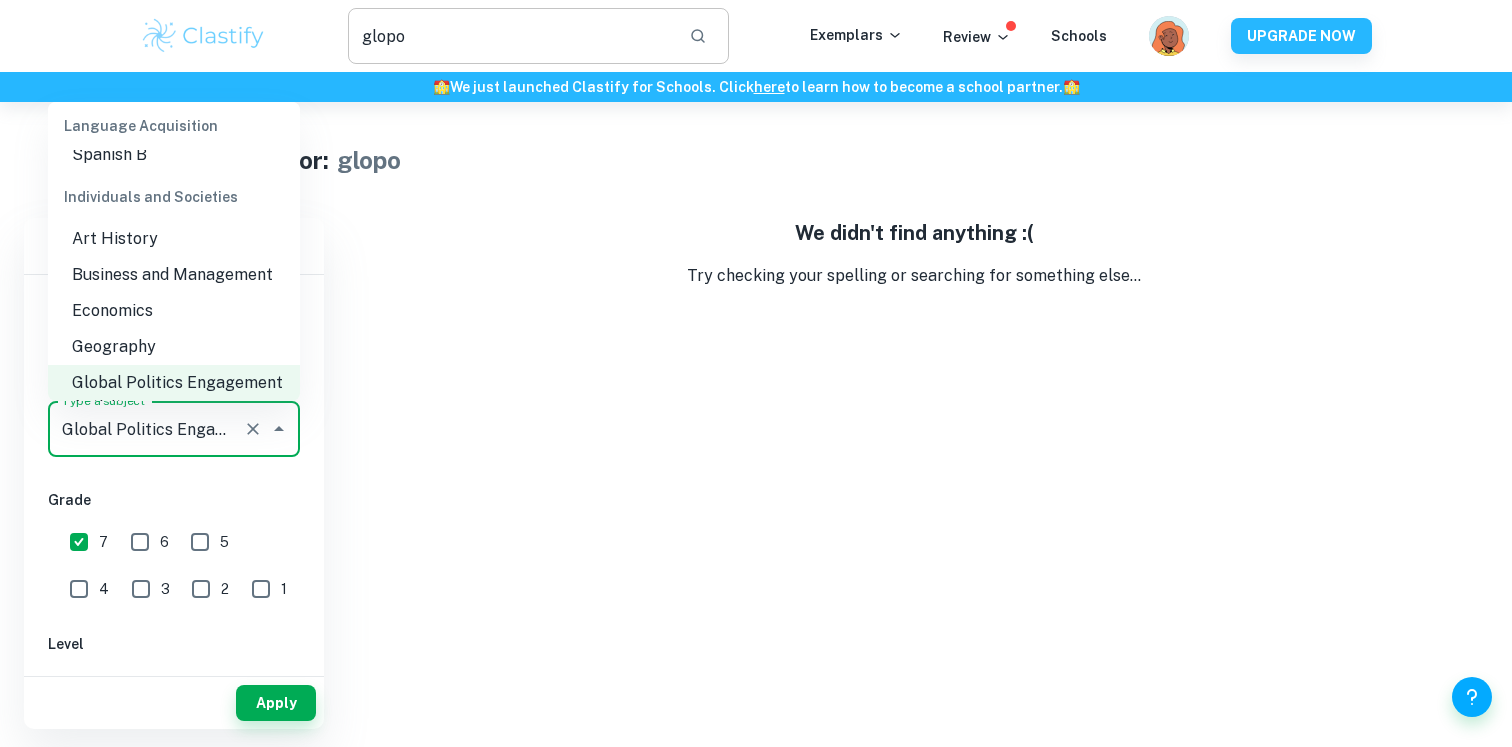 click on "glopo" at bounding box center [510, 36] 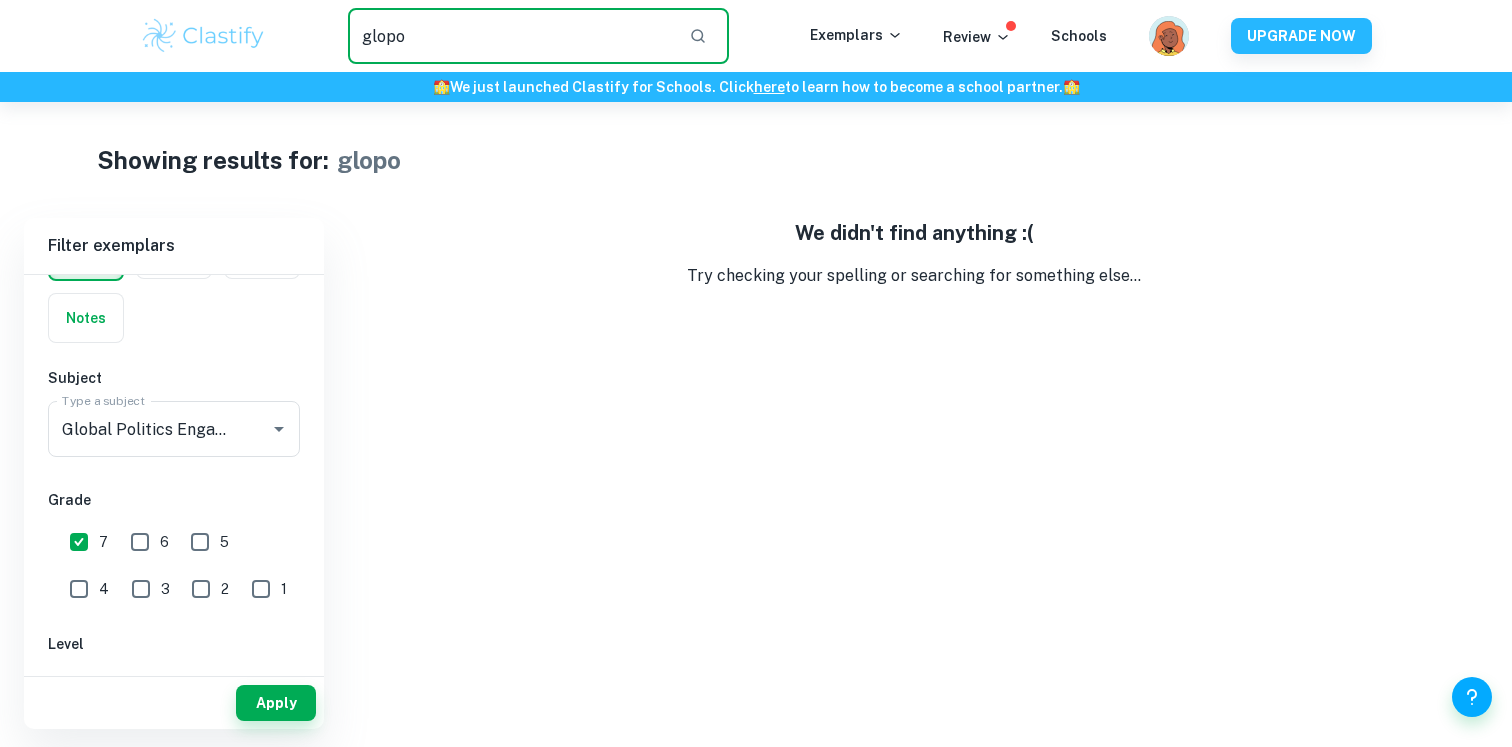 click on "glopo" at bounding box center (510, 36) 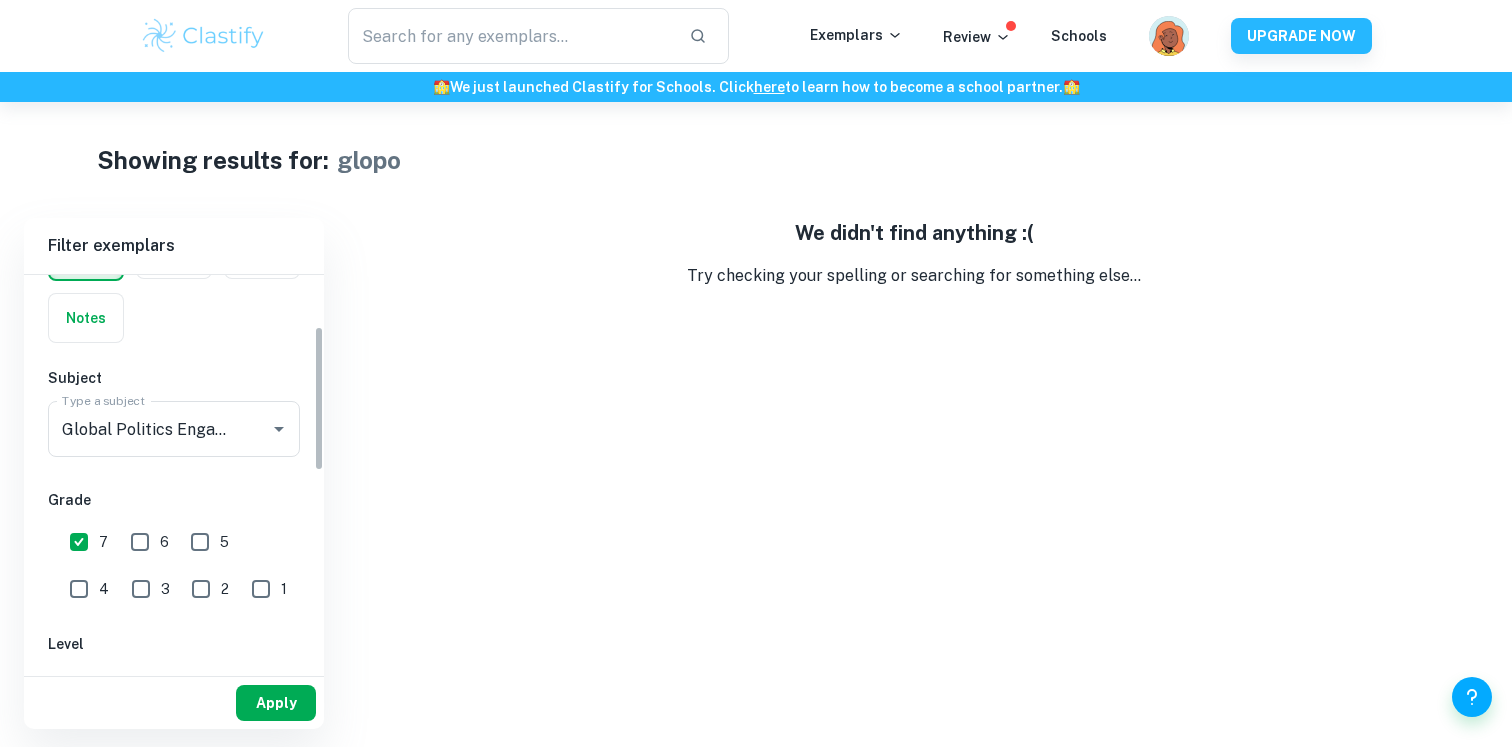 click on "Apply" at bounding box center (276, 703) 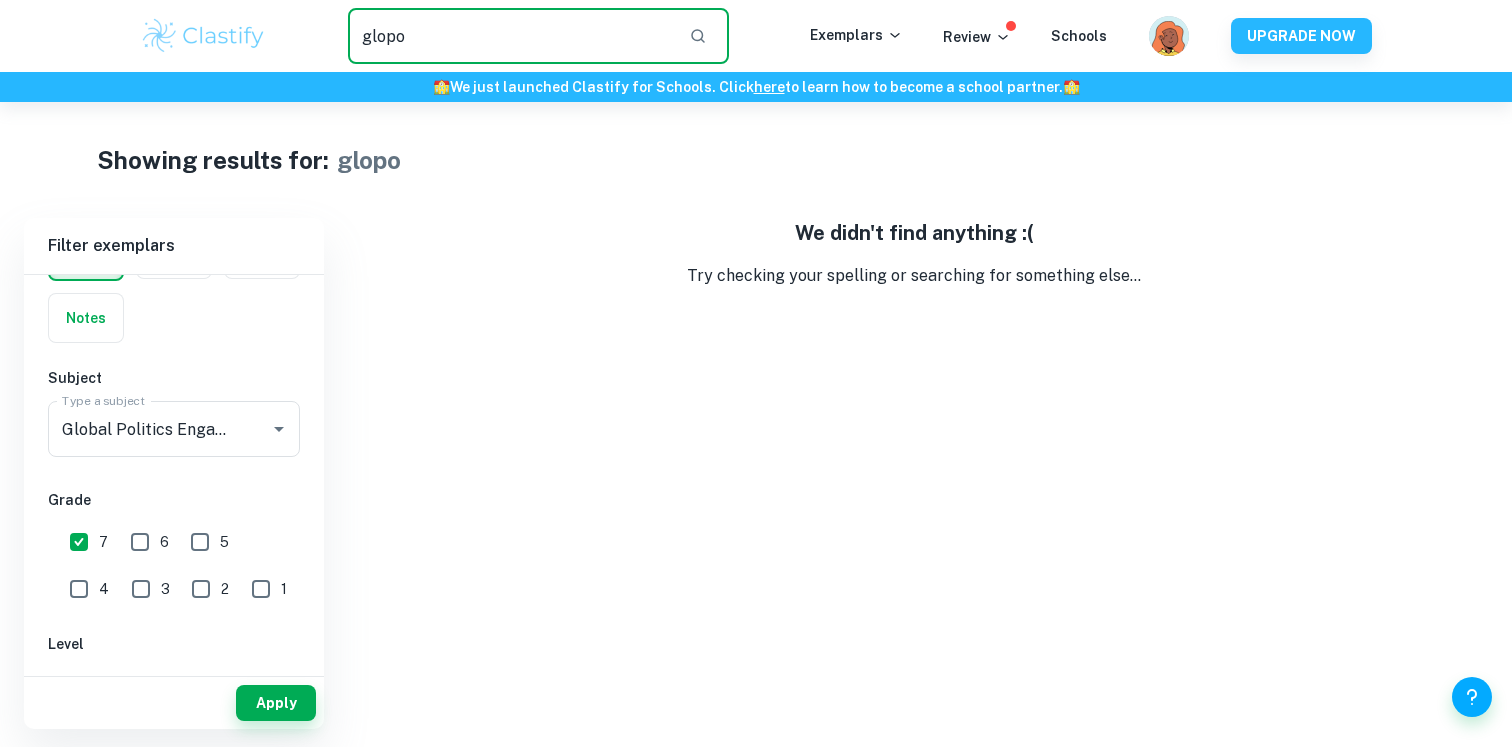 click on "glopo" at bounding box center (510, 36) 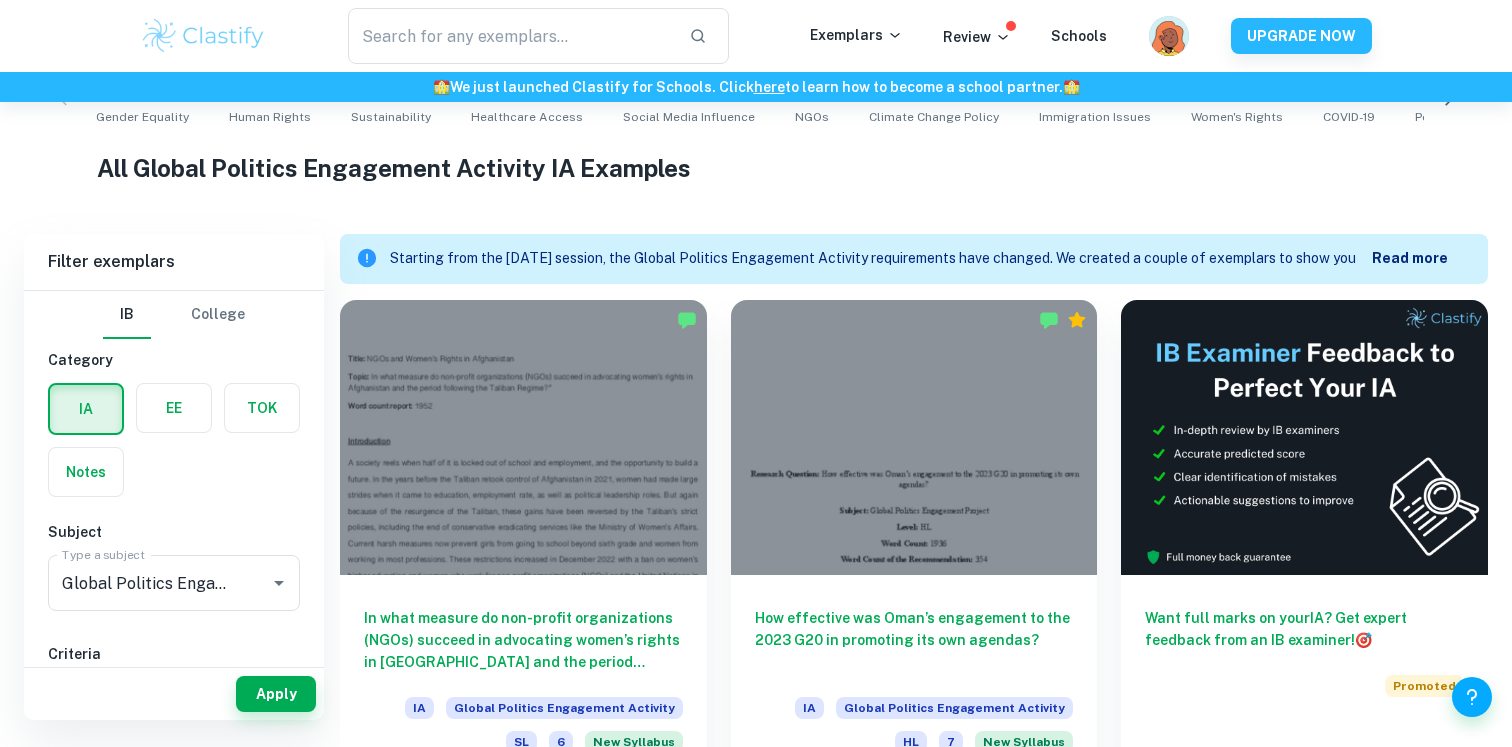 scroll, scrollTop: 572, scrollLeft: 0, axis: vertical 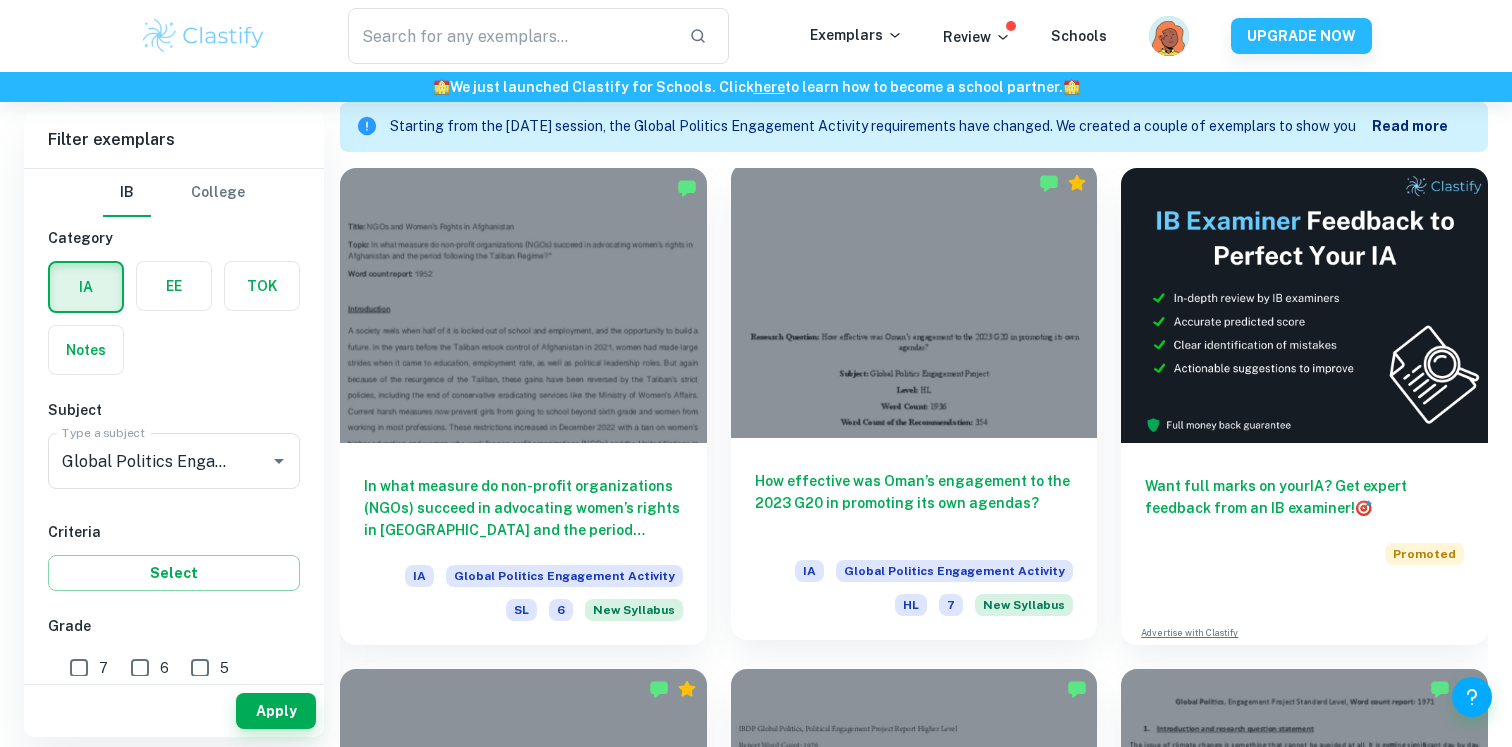 click at bounding box center [914, 300] 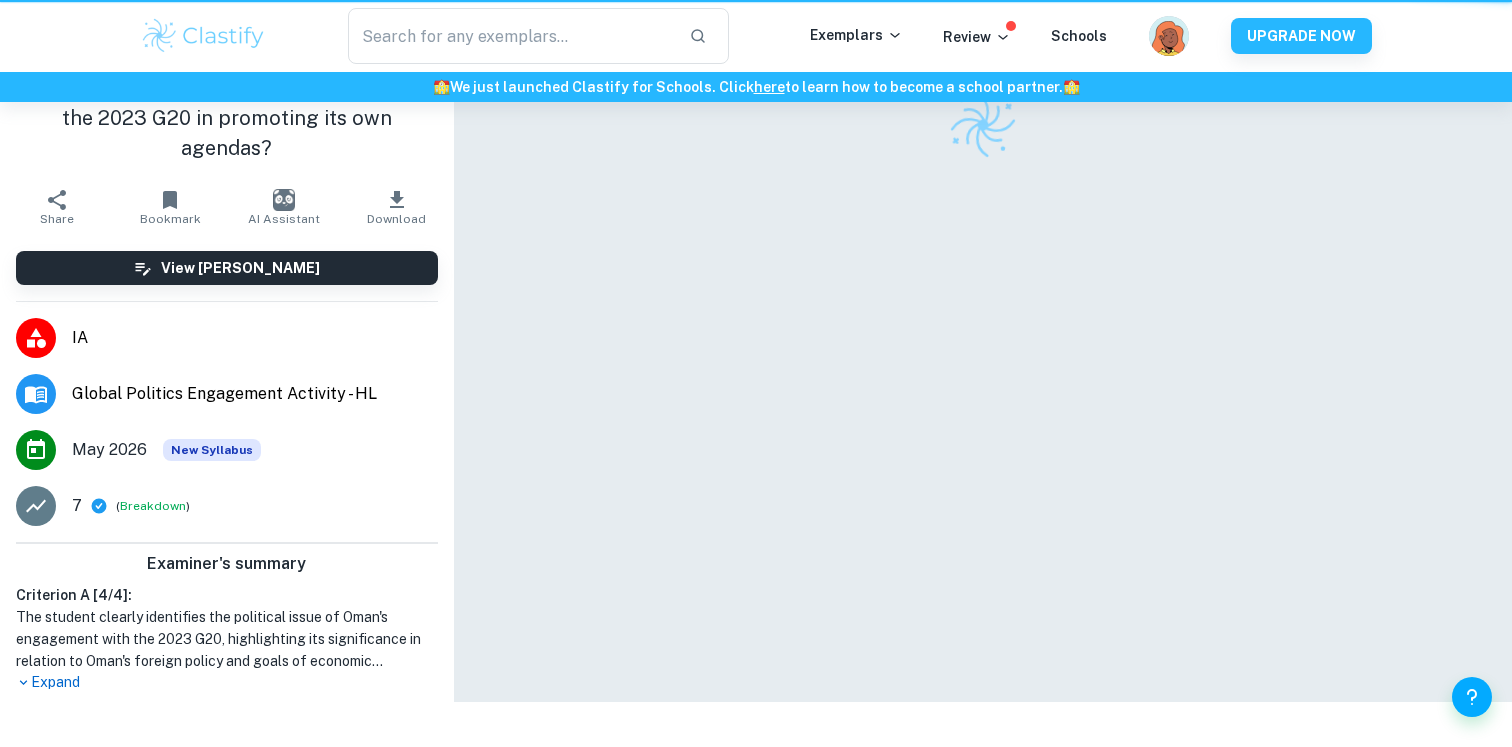 scroll, scrollTop: 0, scrollLeft: 0, axis: both 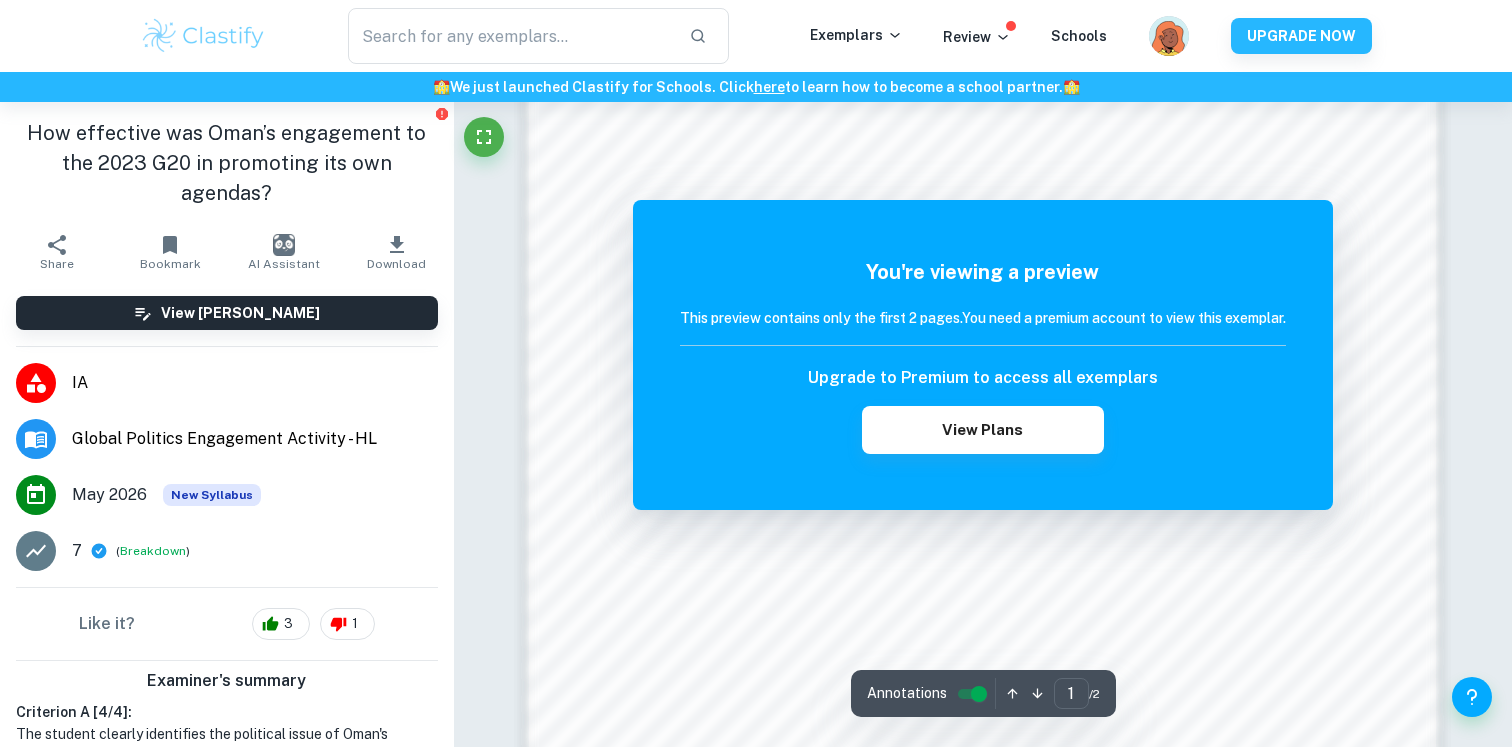 drag, startPoint x: 782, startPoint y: 200, endPoint x: 783, endPoint y: 179, distance: 21.023796 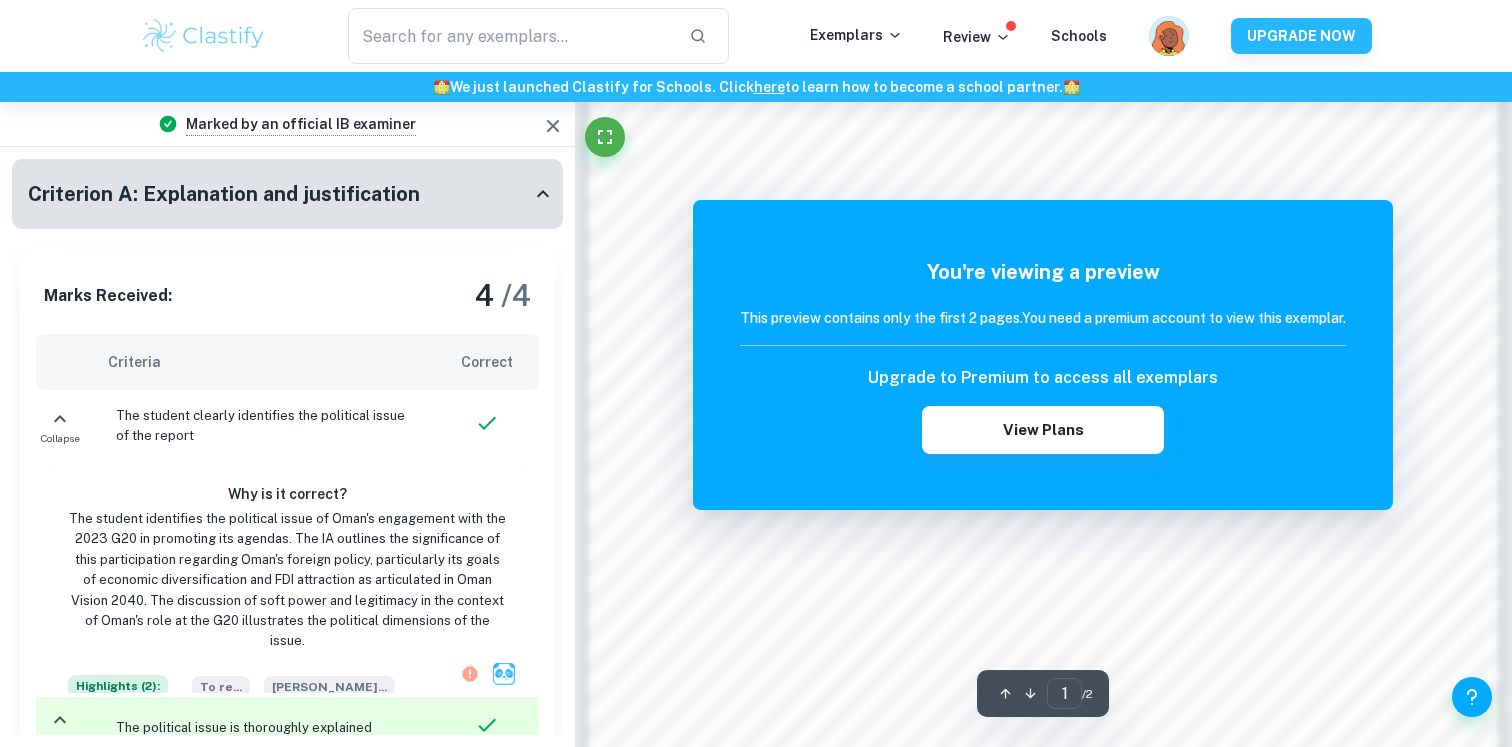 scroll, scrollTop: 1303, scrollLeft: 0, axis: vertical 